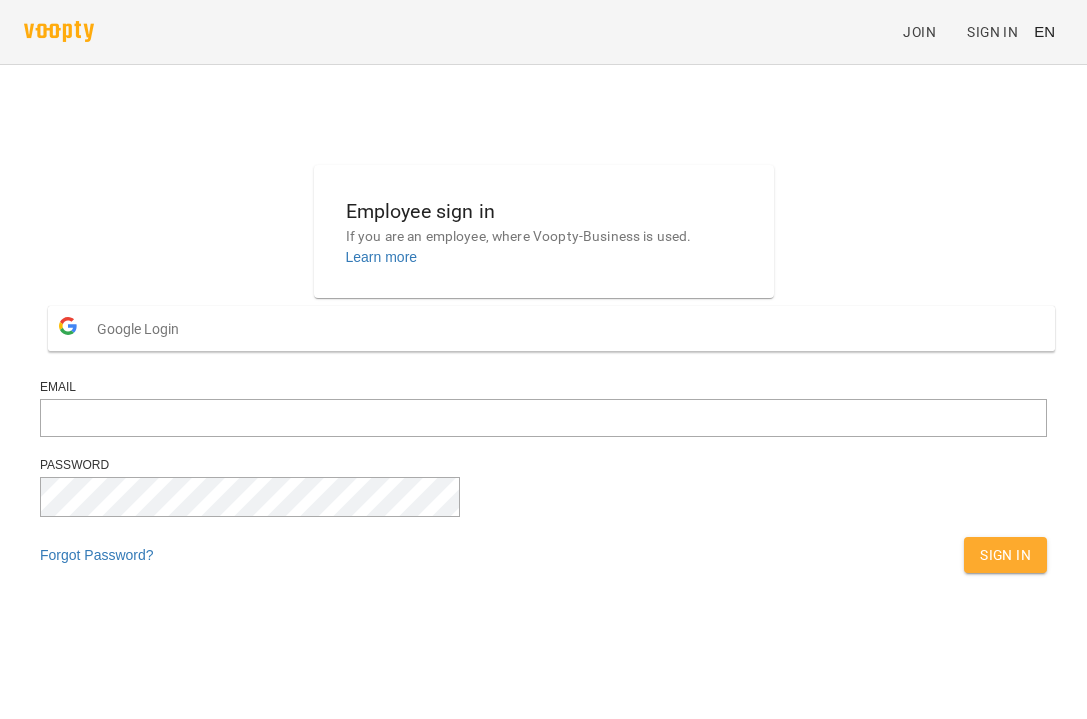 scroll, scrollTop: 0, scrollLeft: 0, axis: both 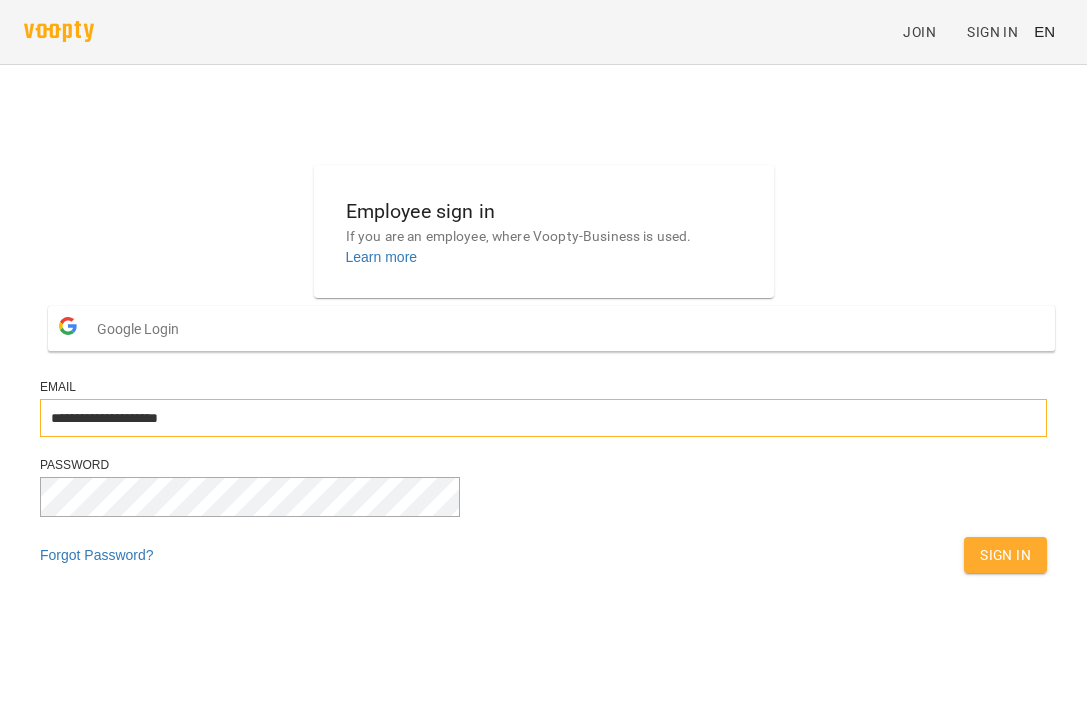 type on "**********" 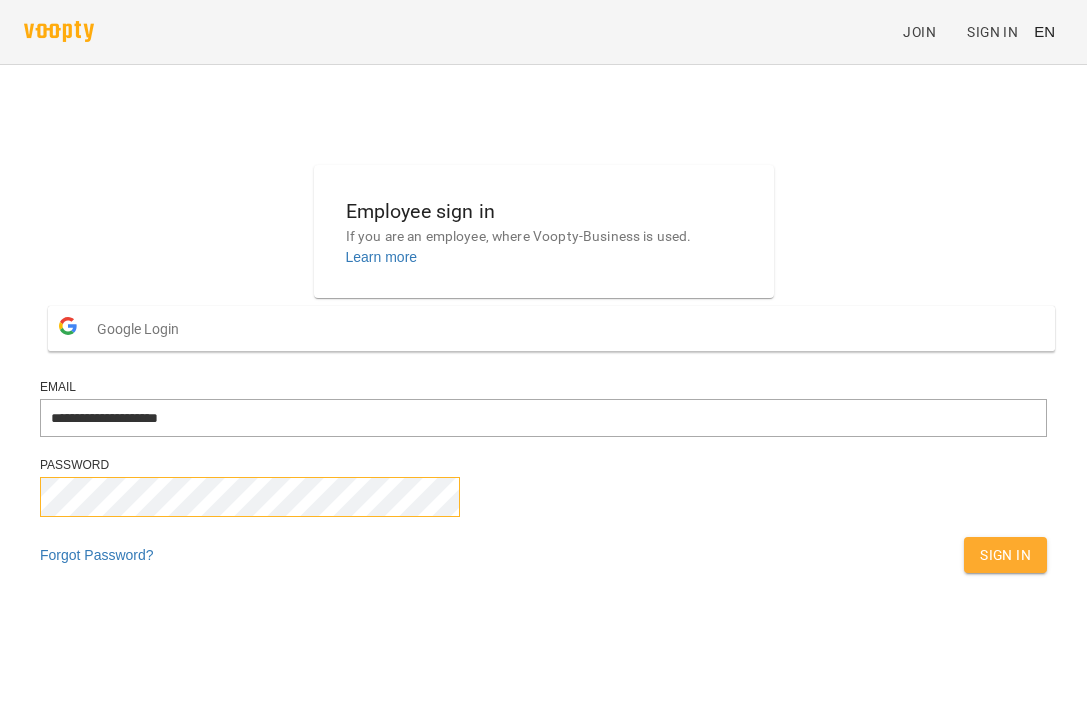 click on "Sign In" at bounding box center [1005, 555] 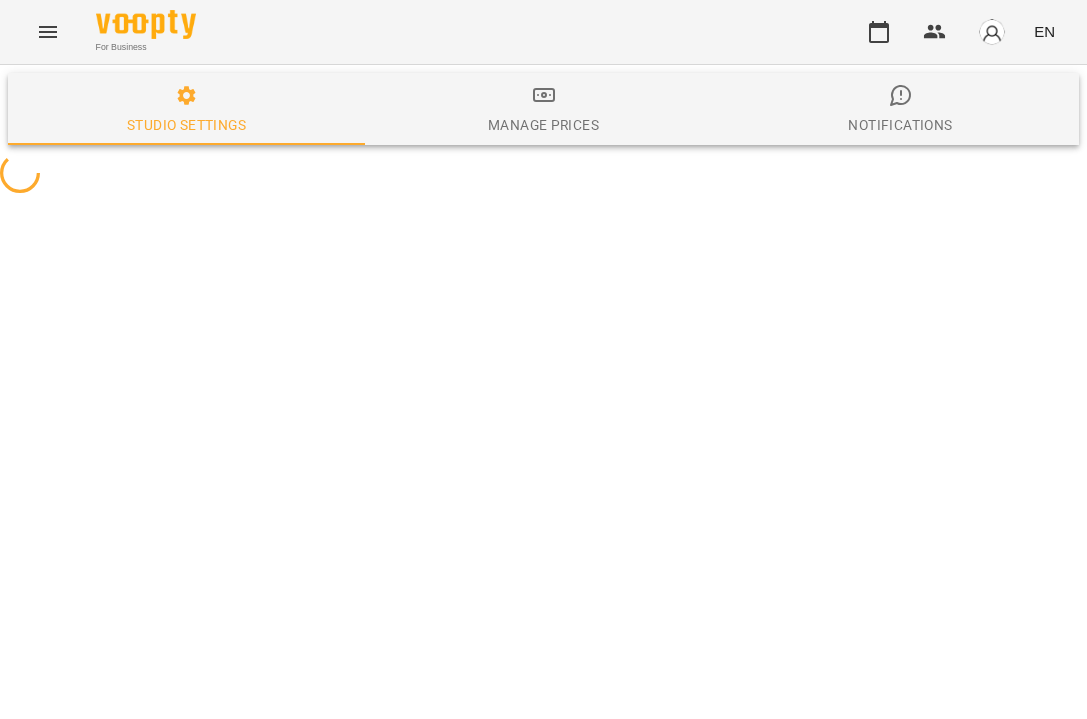 scroll, scrollTop: 0, scrollLeft: 0, axis: both 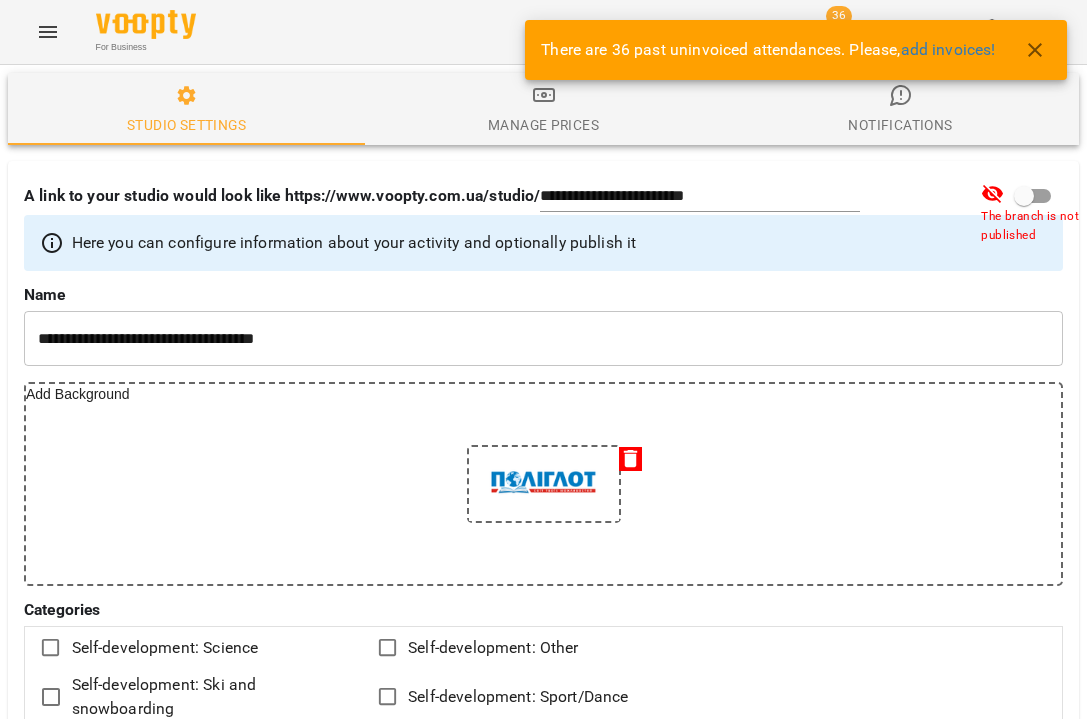 click on "There are 36 past uninvoiced attendances. Please,  add invoices!" at bounding box center [768, 50] 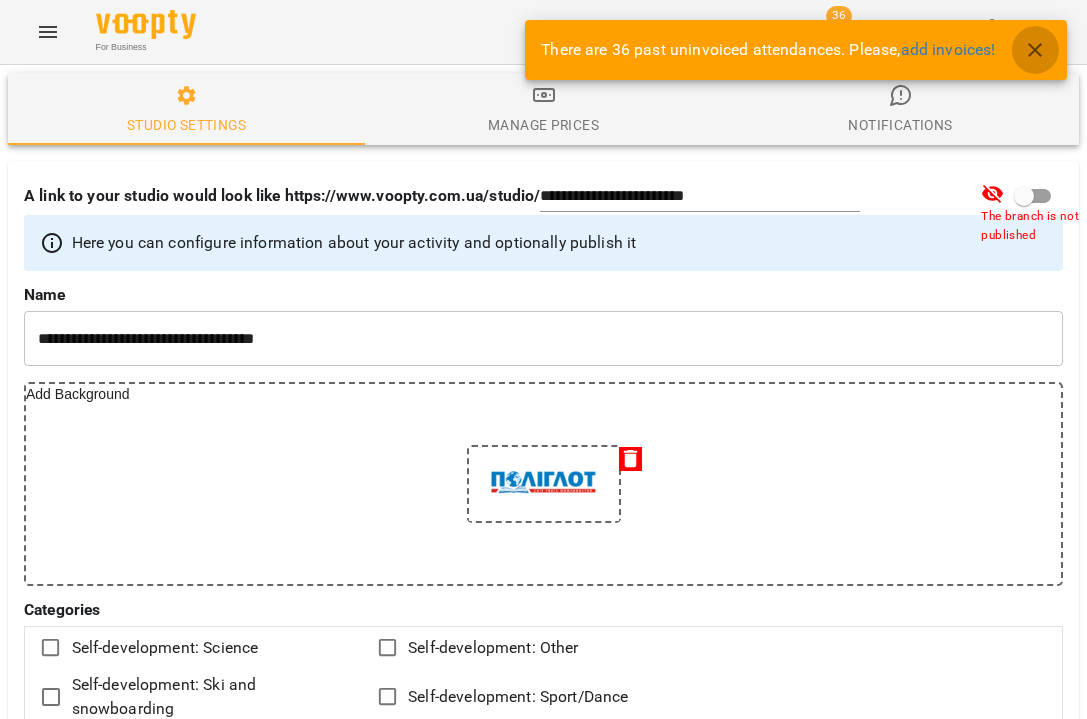 click 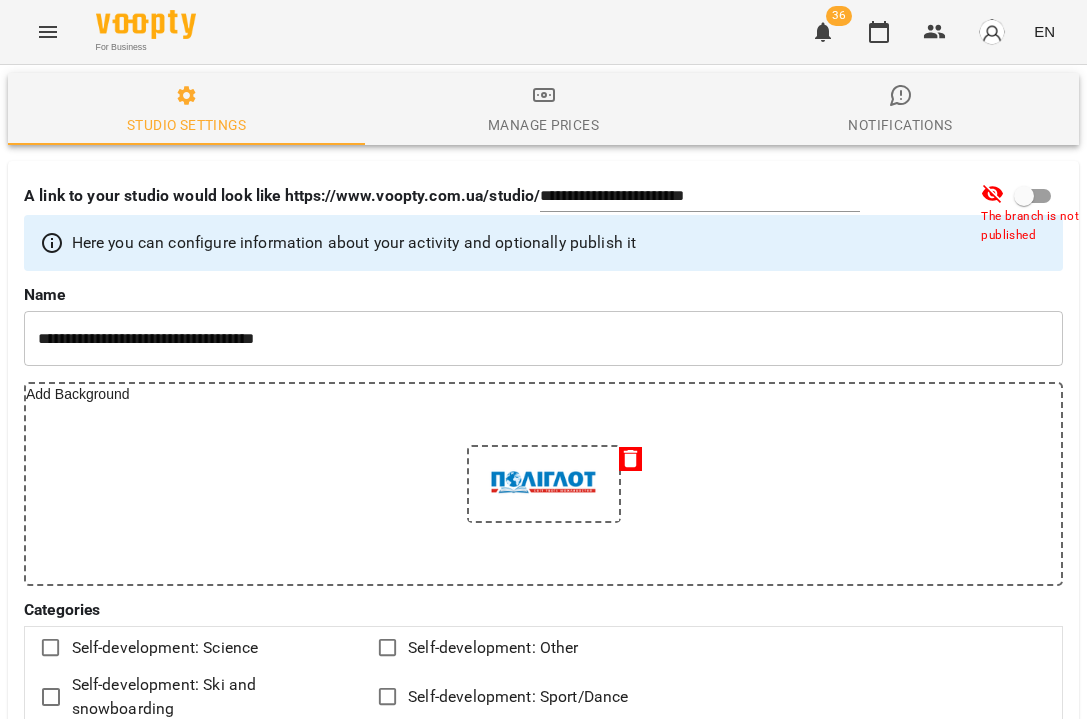 click 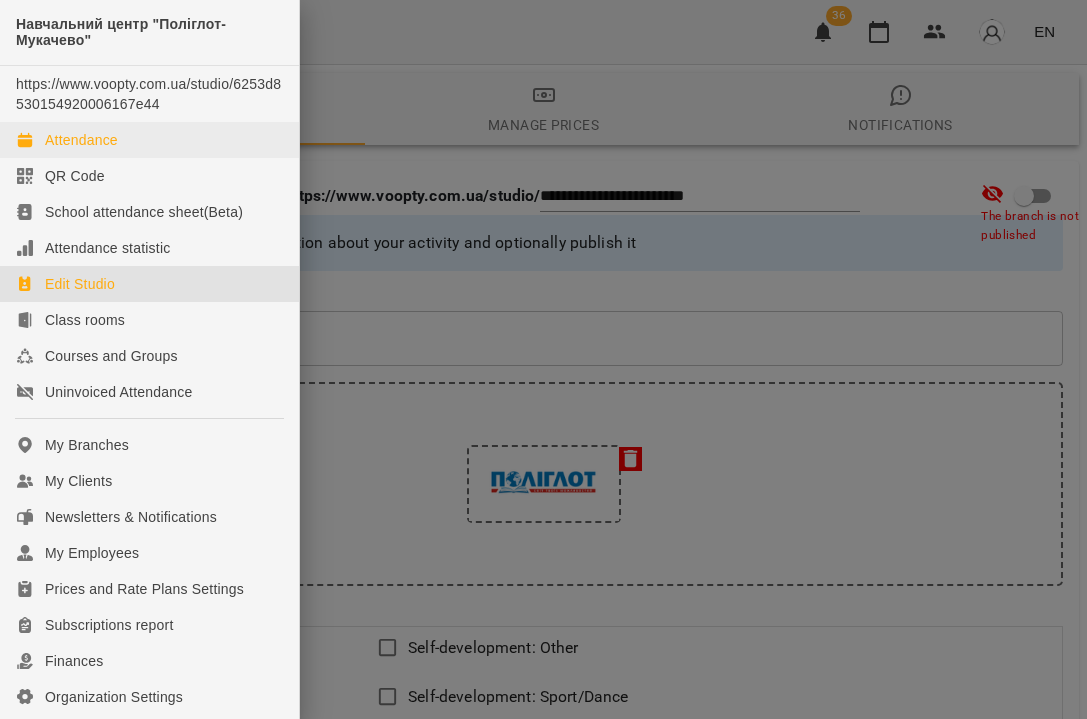 click on "Attendance" at bounding box center (81, 140) 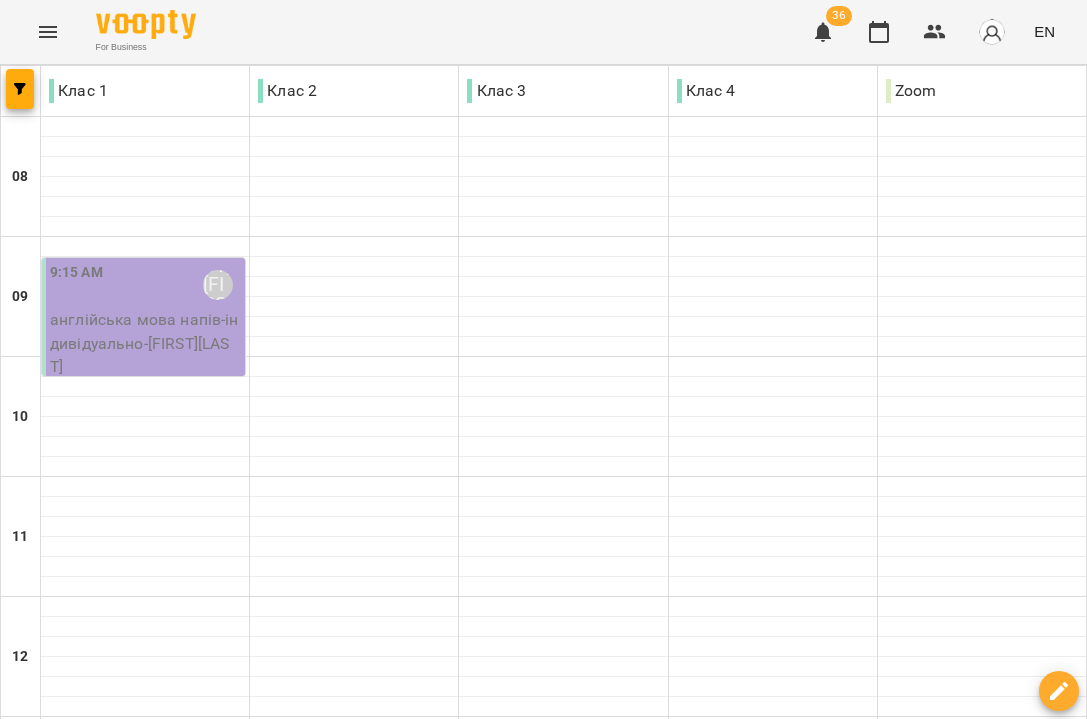 click at bounding box center (663, 1648) 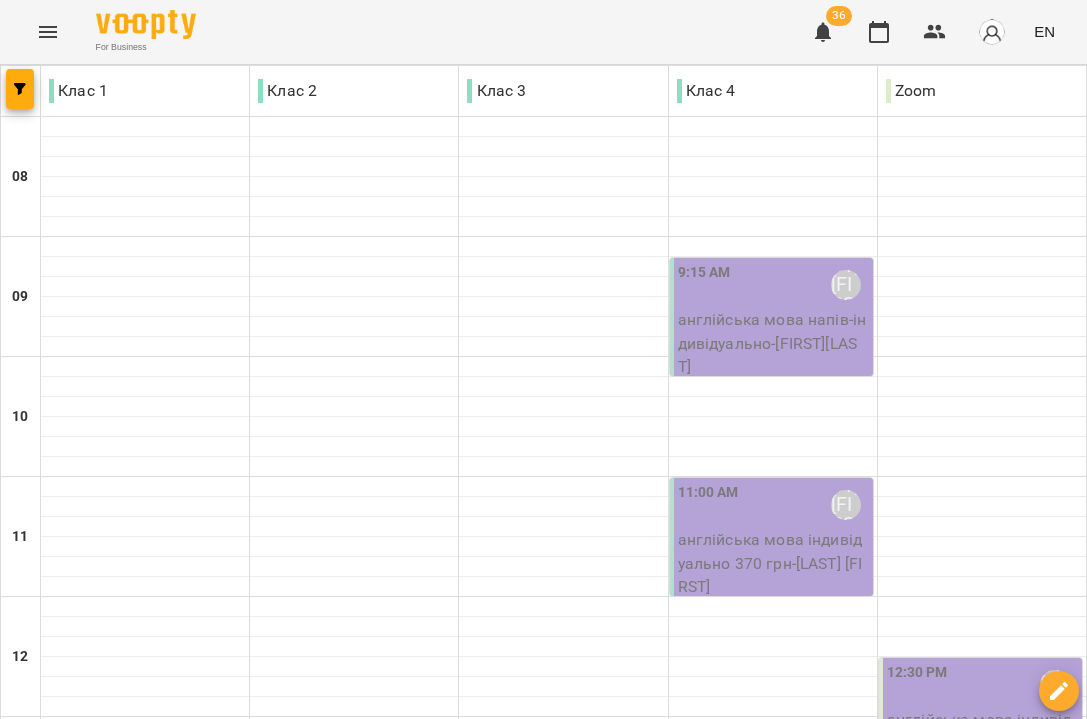 scroll, scrollTop: 792, scrollLeft: 0, axis: vertical 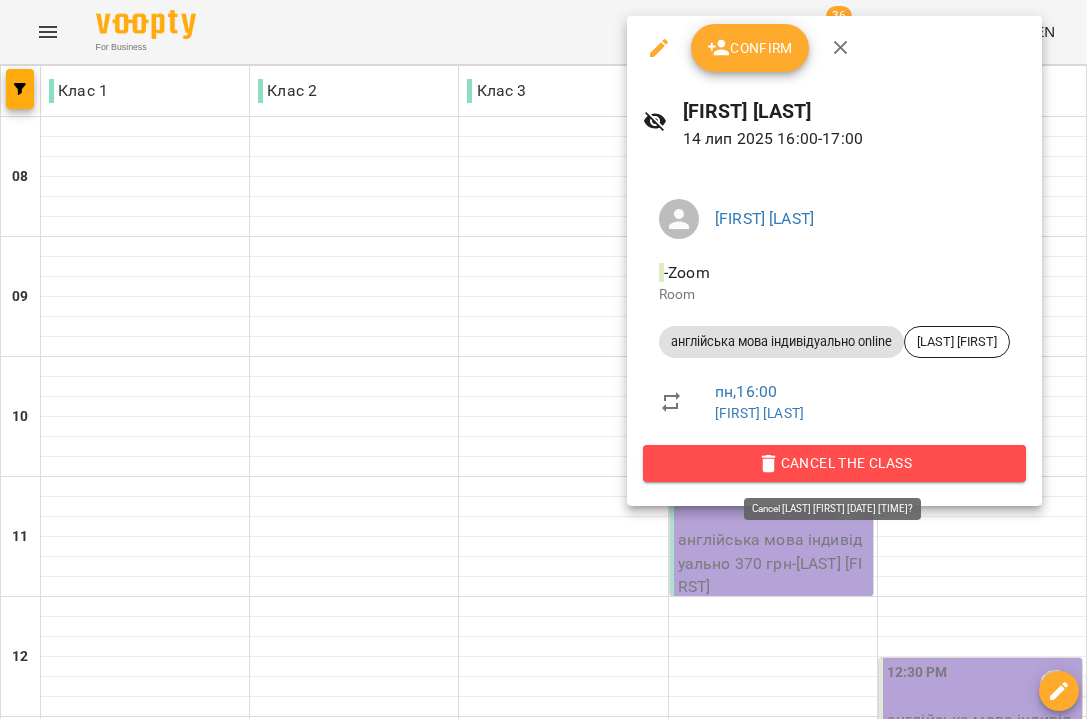 click on "Cancel the class" at bounding box center (834, 463) 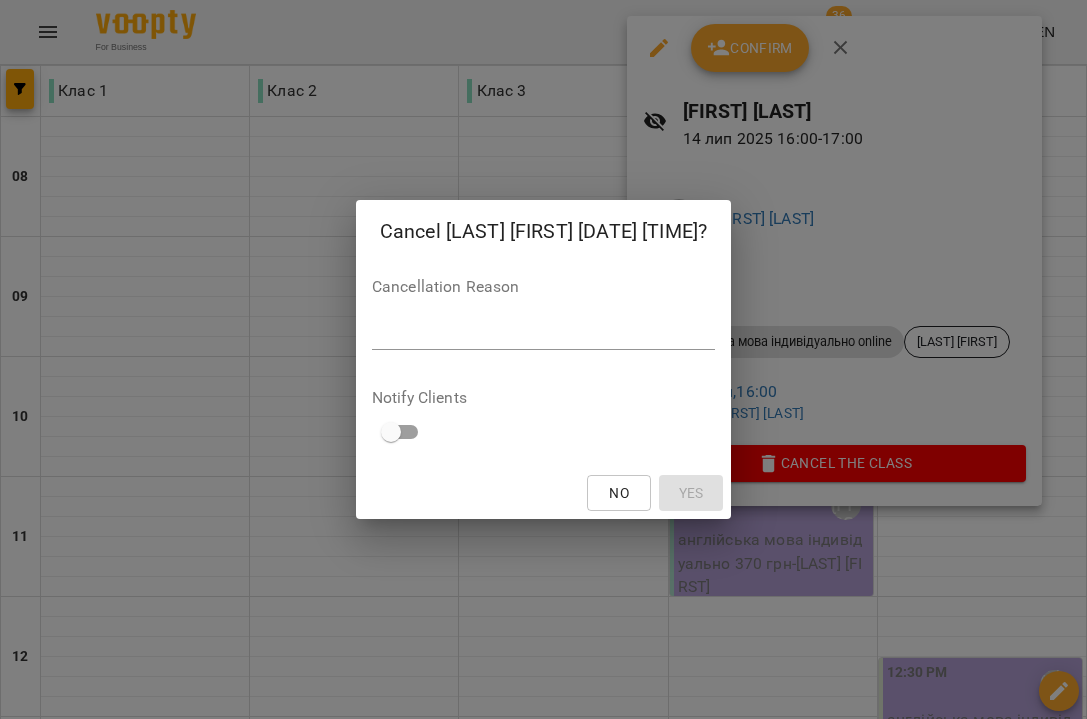 click on "Cancellation Reason *" at bounding box center (543, 318) 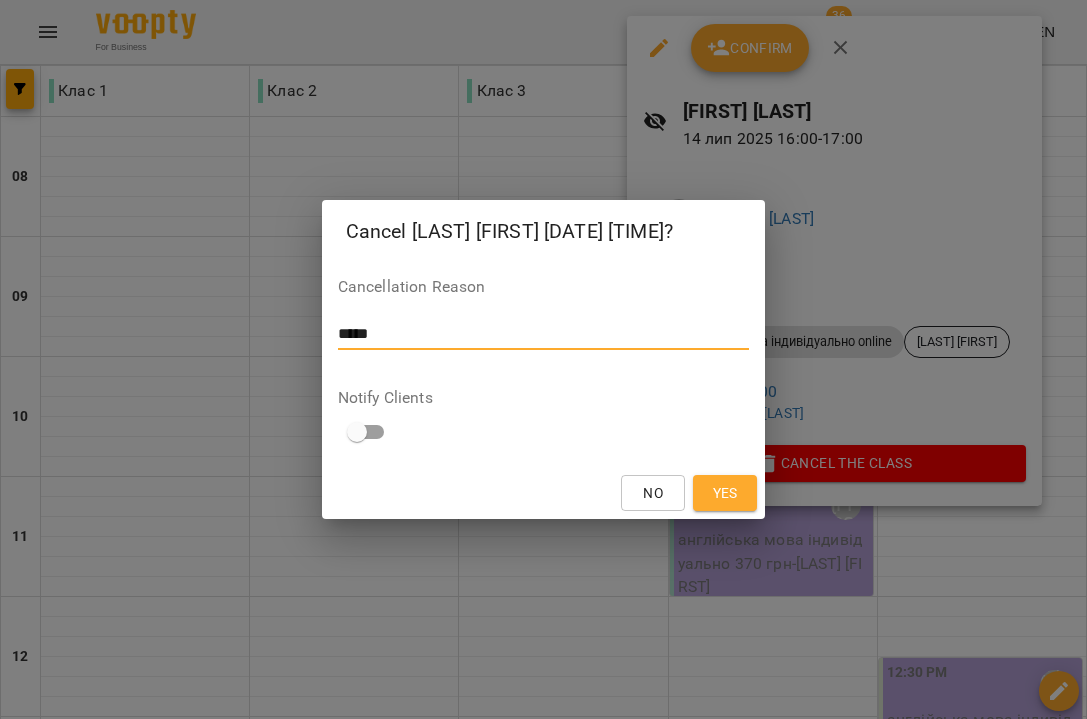 type on "*****" 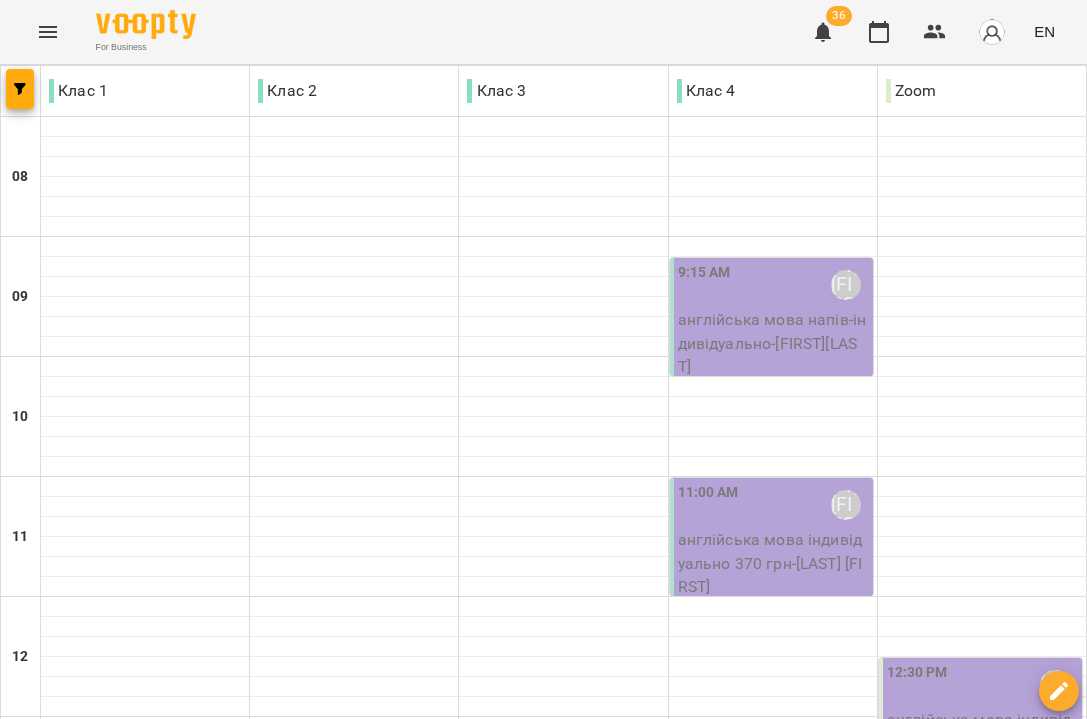 click on "[TIME] [LAST] [FIRST]" at bounding box center (982, 1105) 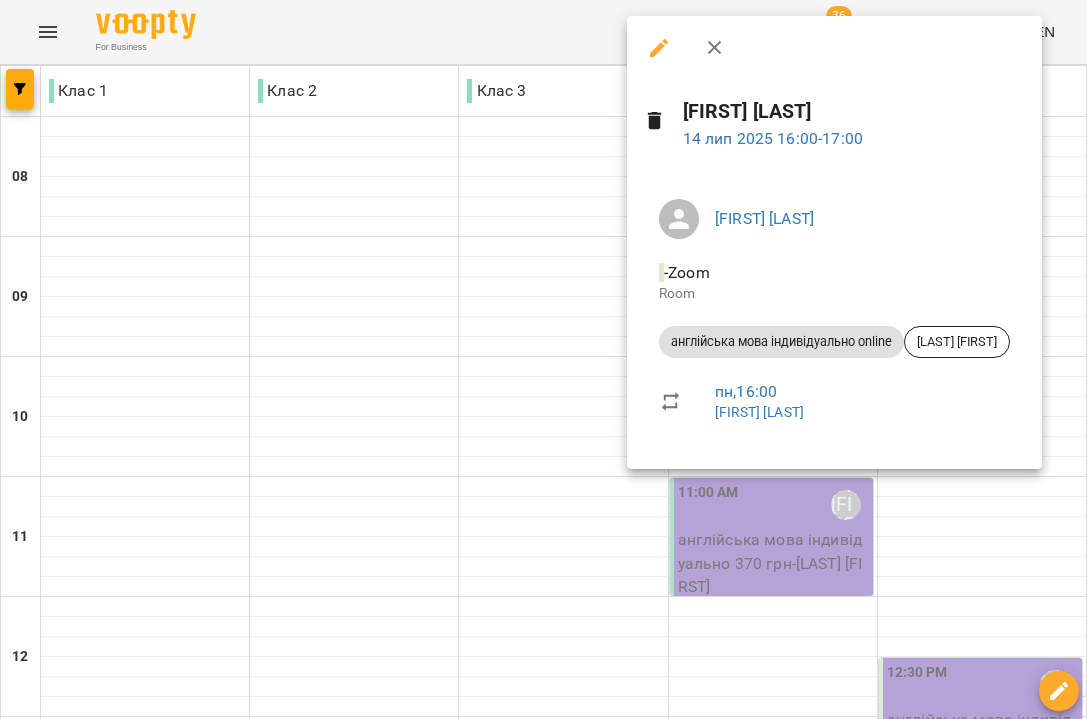click at bounding box center [543, 359] 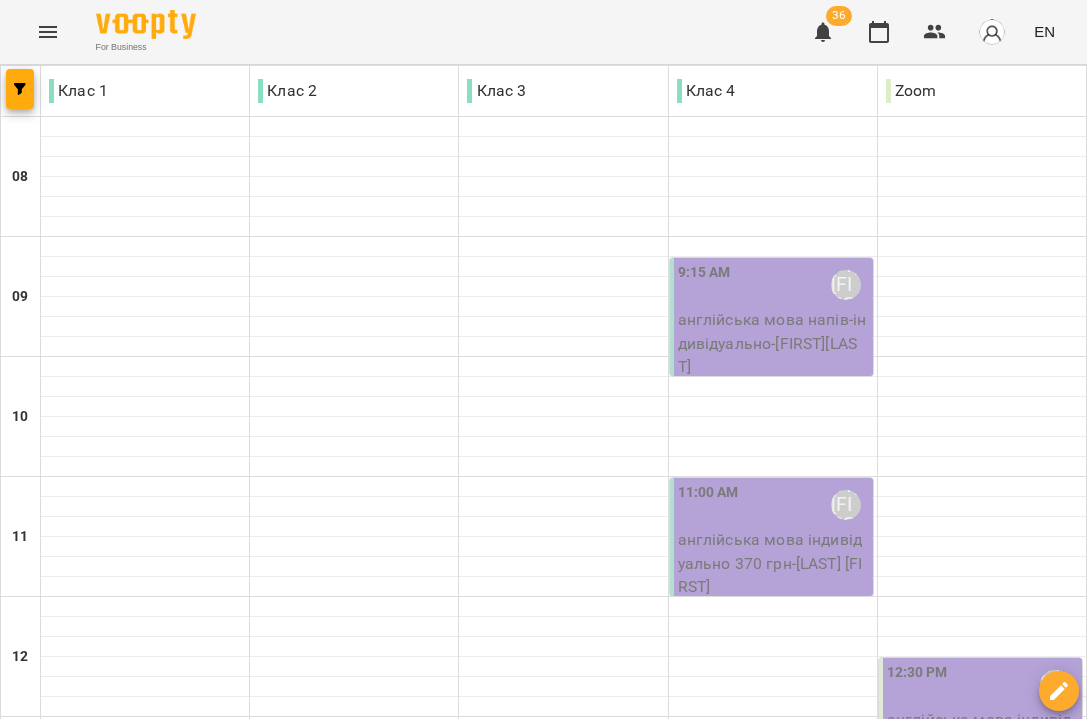 click on "[TIME] [LAST] [FIRST]" at bounding box center (982, 1105) 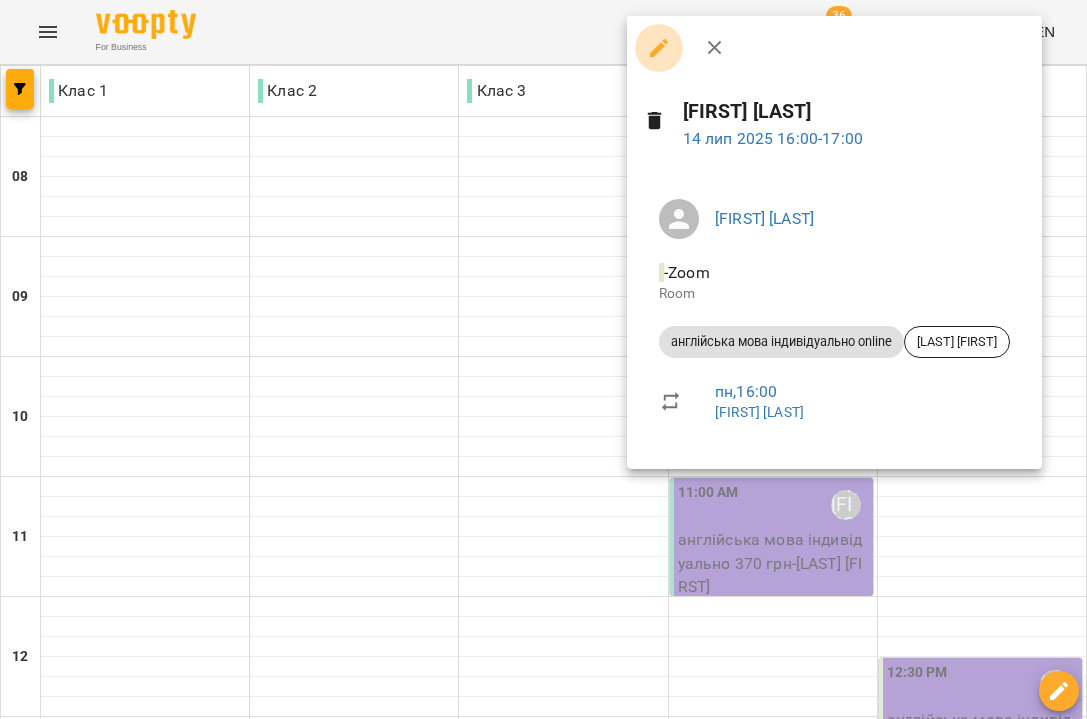 click 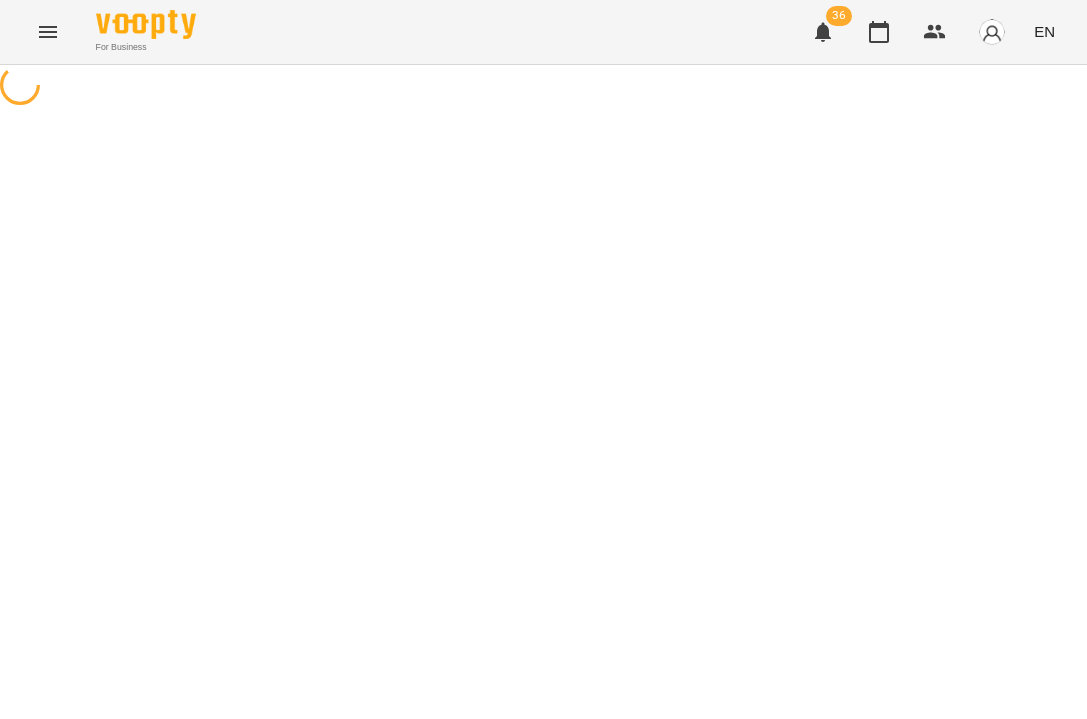select on "**********" 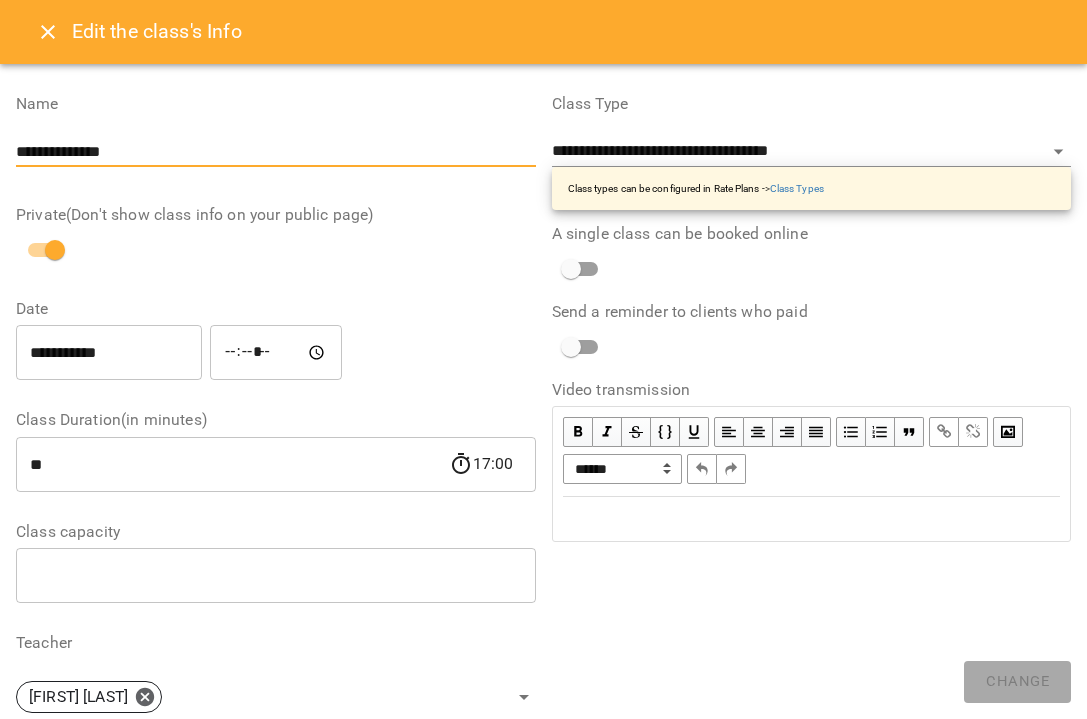 click on "**********" at bounding box center [276, 152] 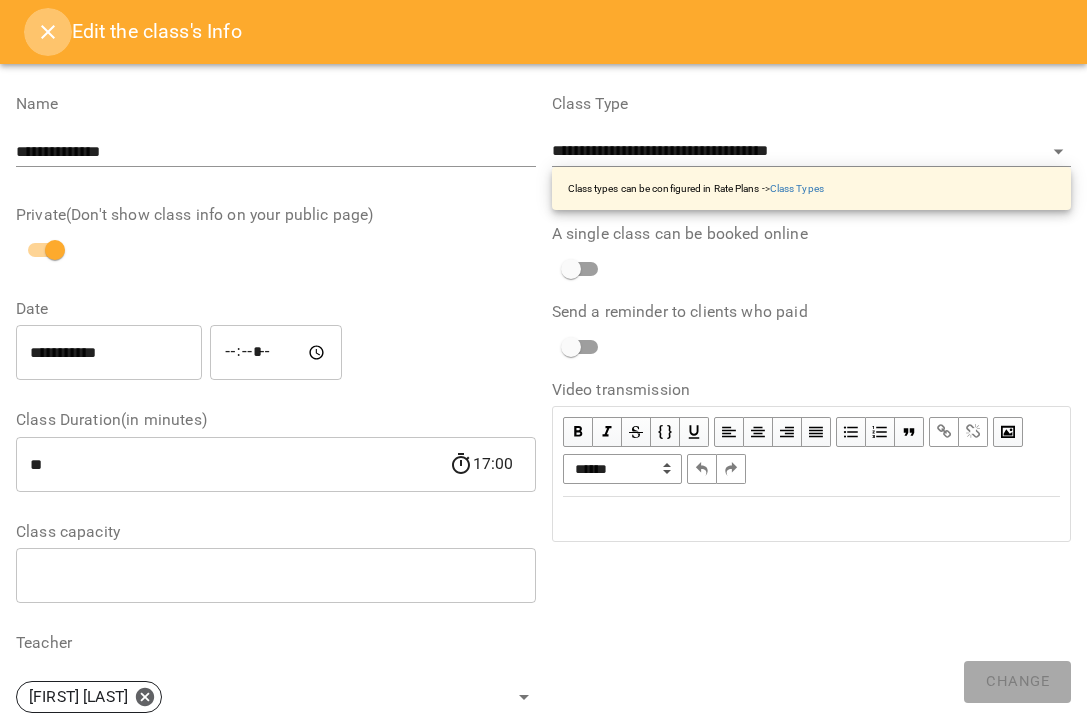 click 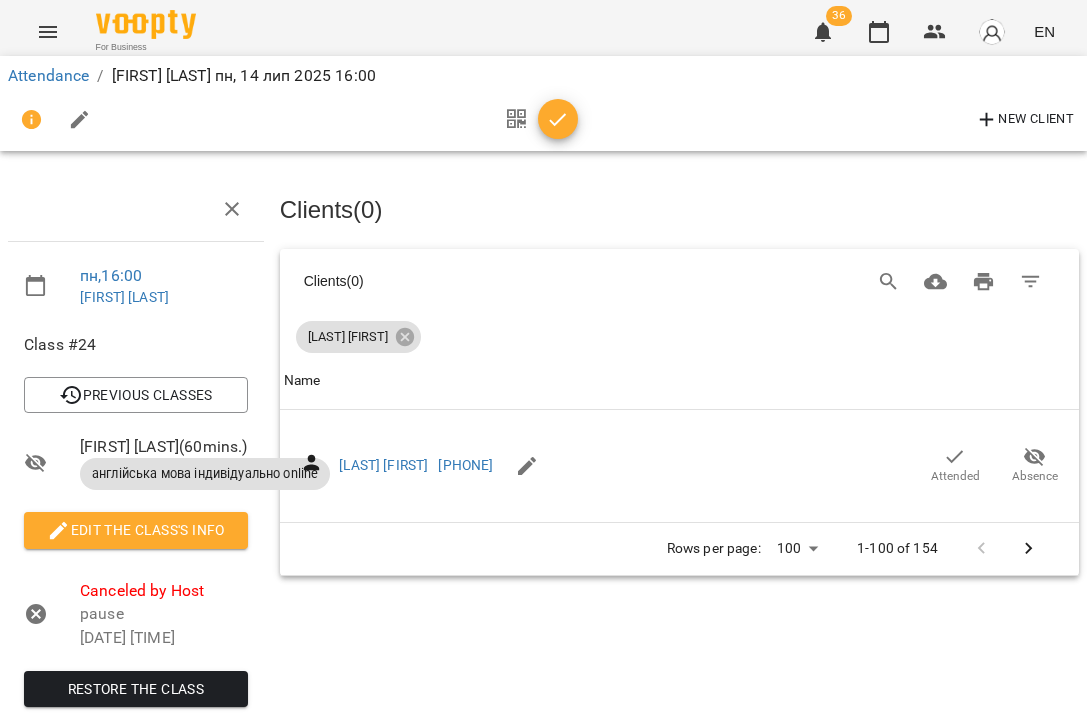 click on "Clients ( 0 )" at bounding box center (679, 210) 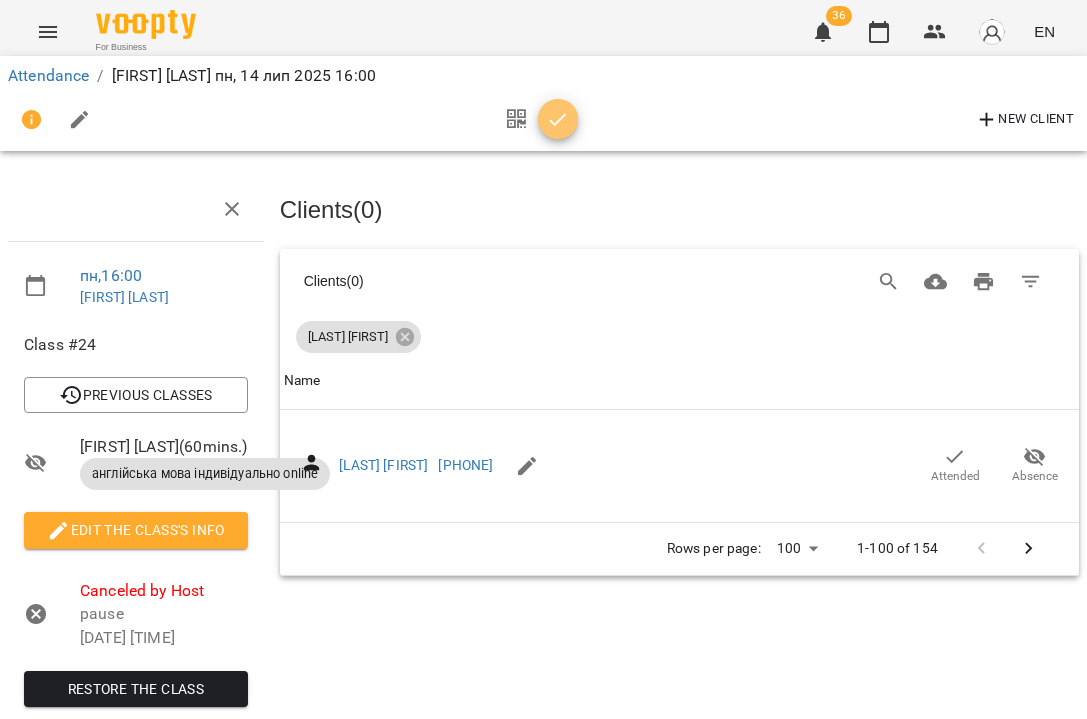 click 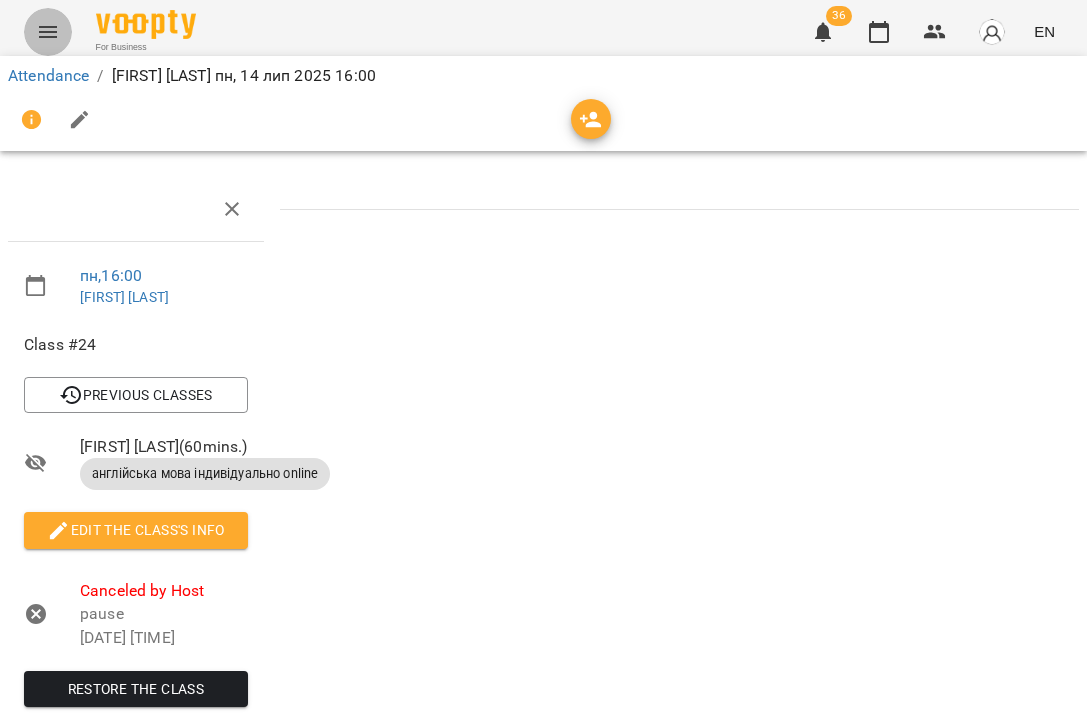 click 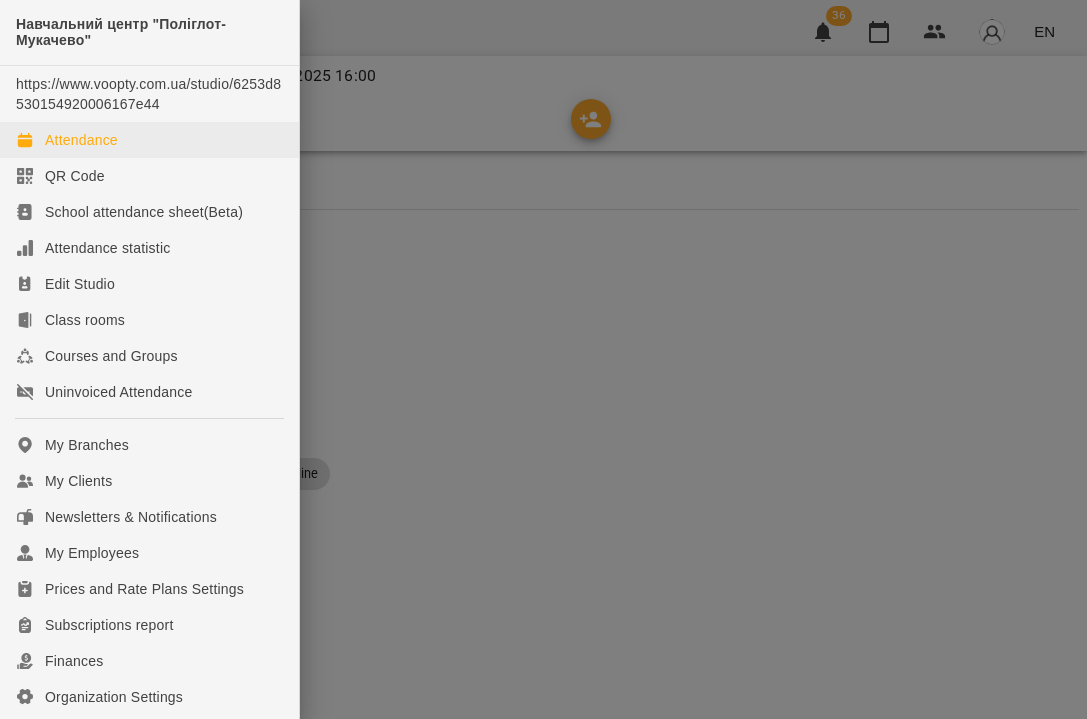 click on "Attendance" at bounding box center (81, 140) 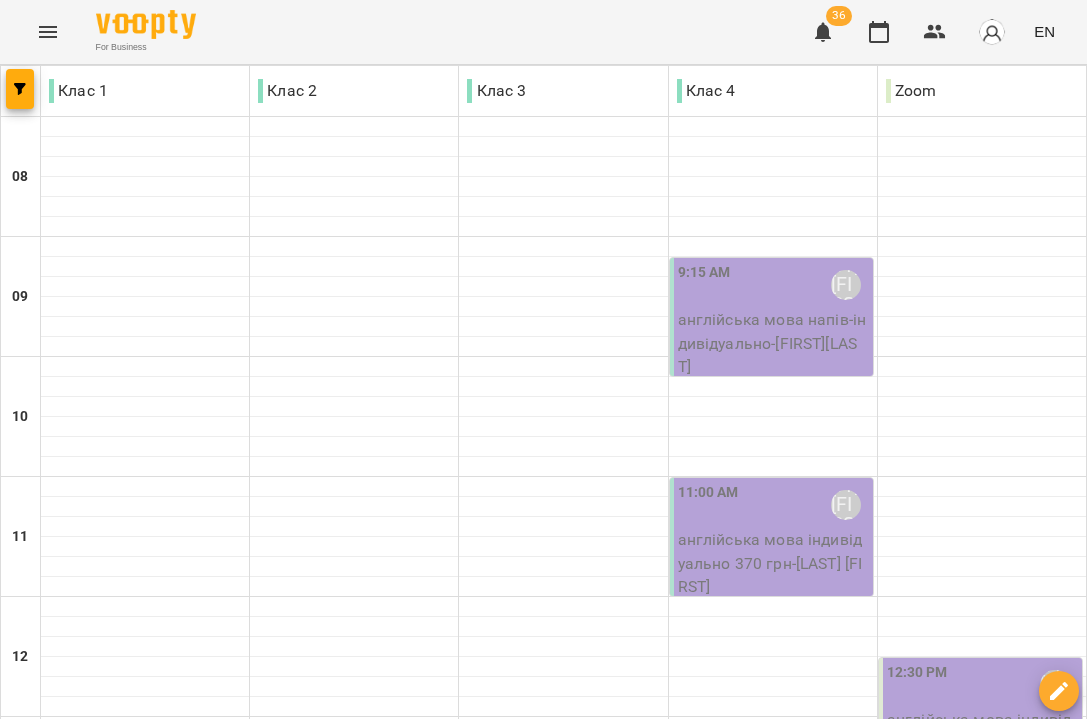 click at bounding box center [663, 1648] 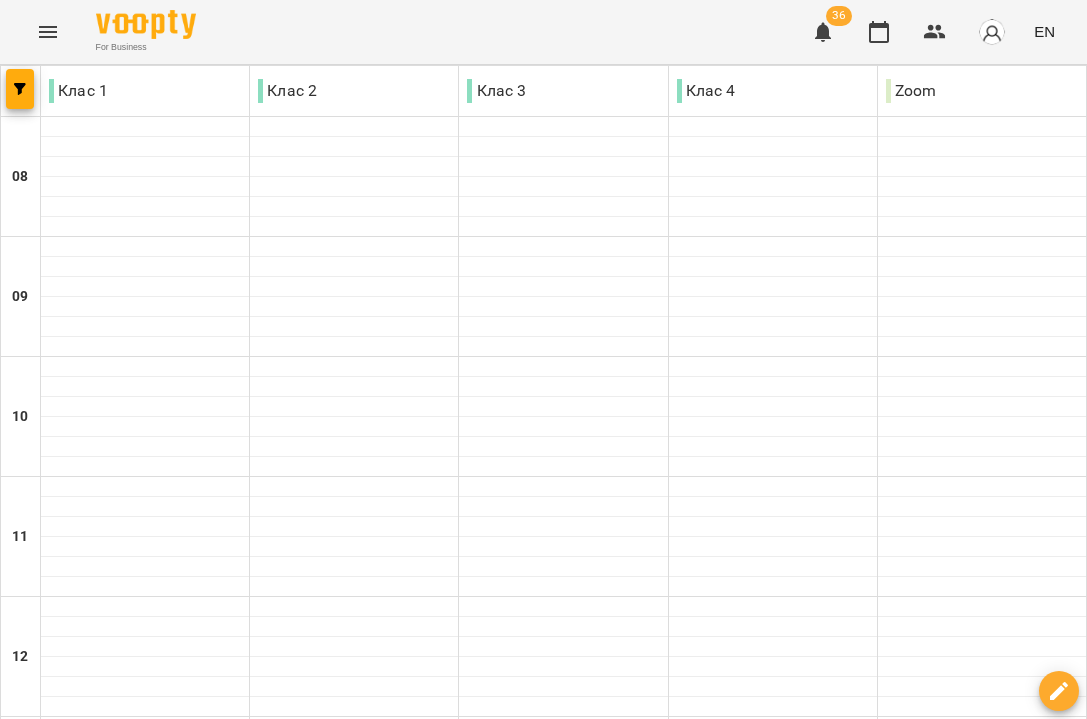 scroll, scrollTop: 971, scrollLeft: 0, axis: vertical 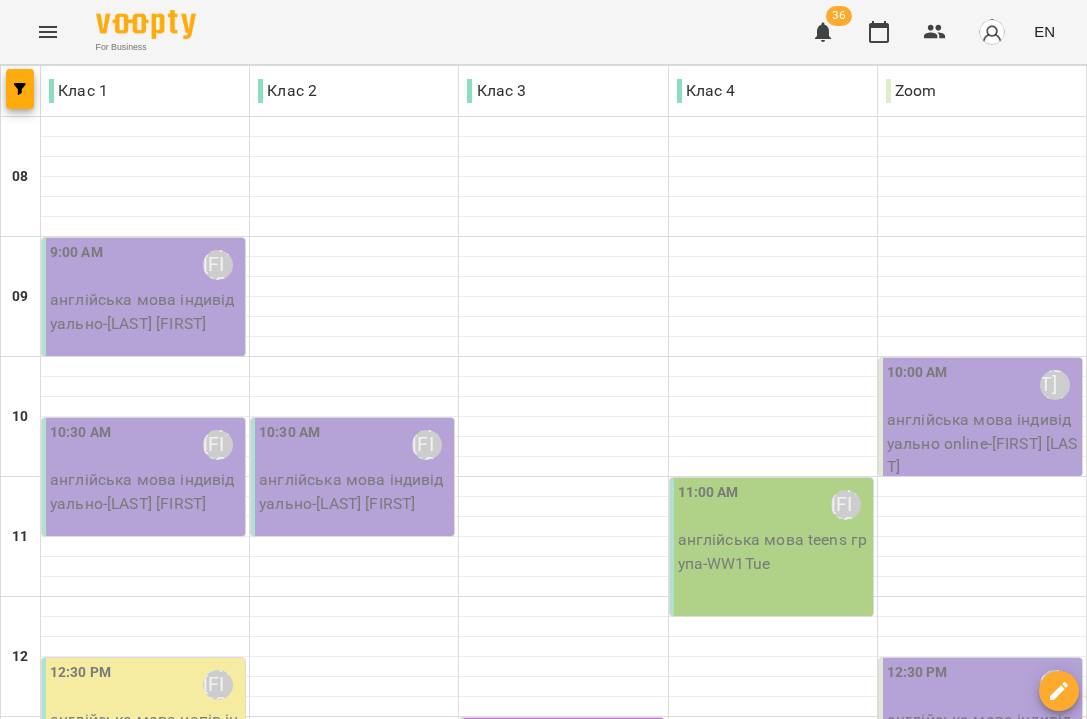 click at bounding box center [773, 1087] 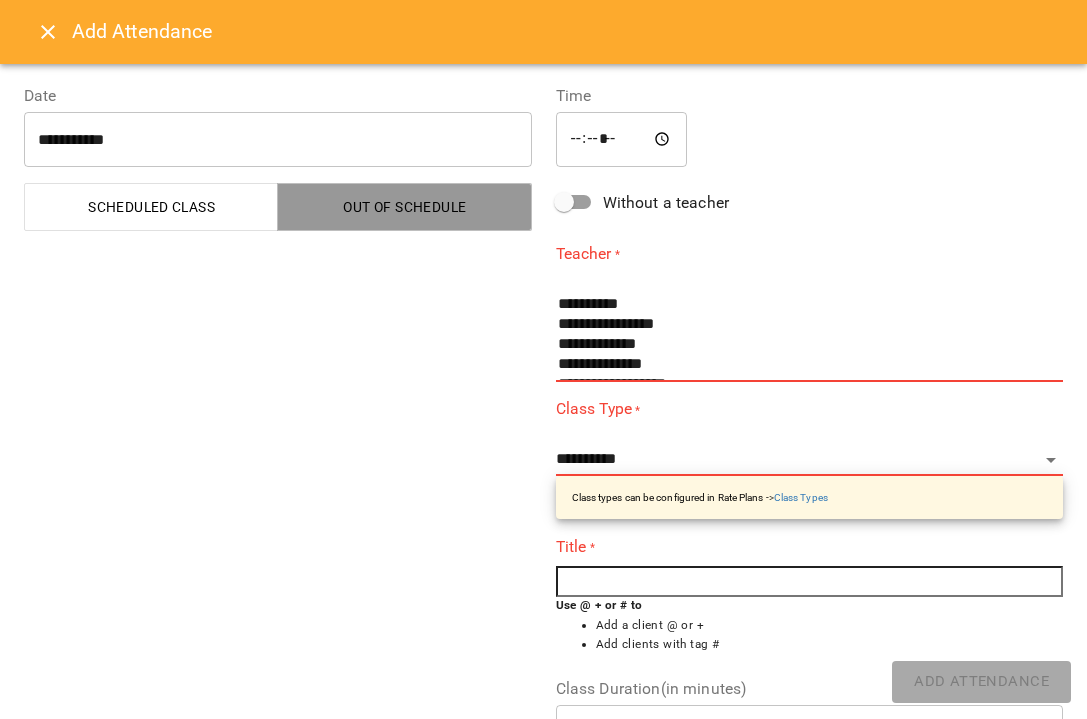 click on "Out of Schedule" at bounding box center (404, 207) 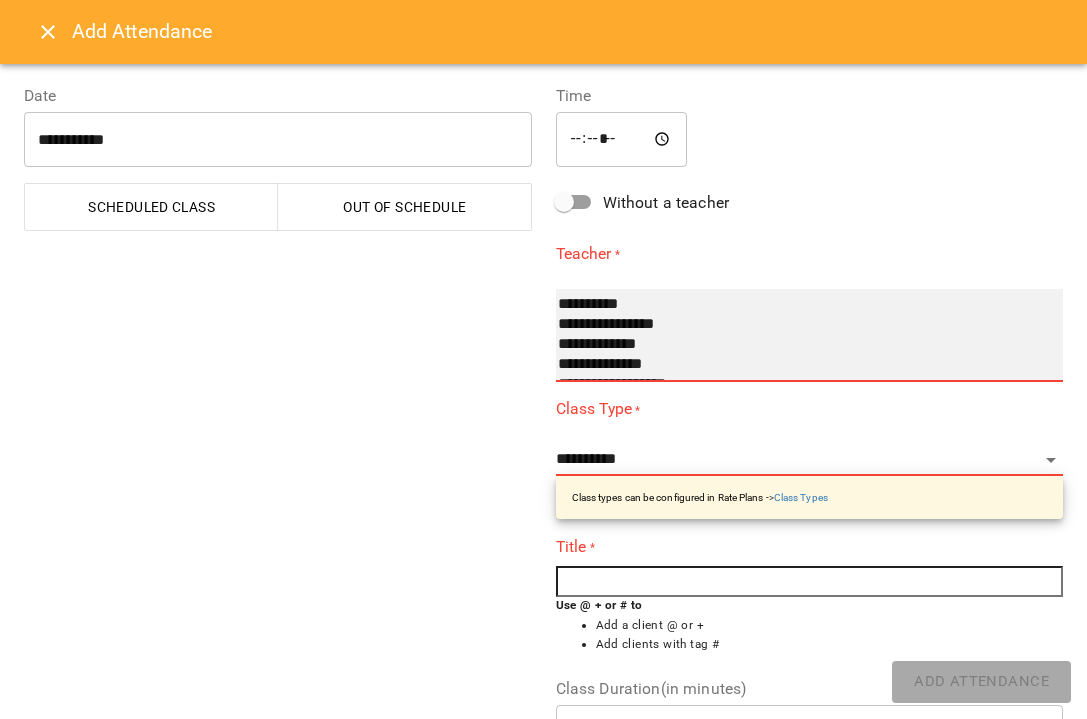 select on "**********" 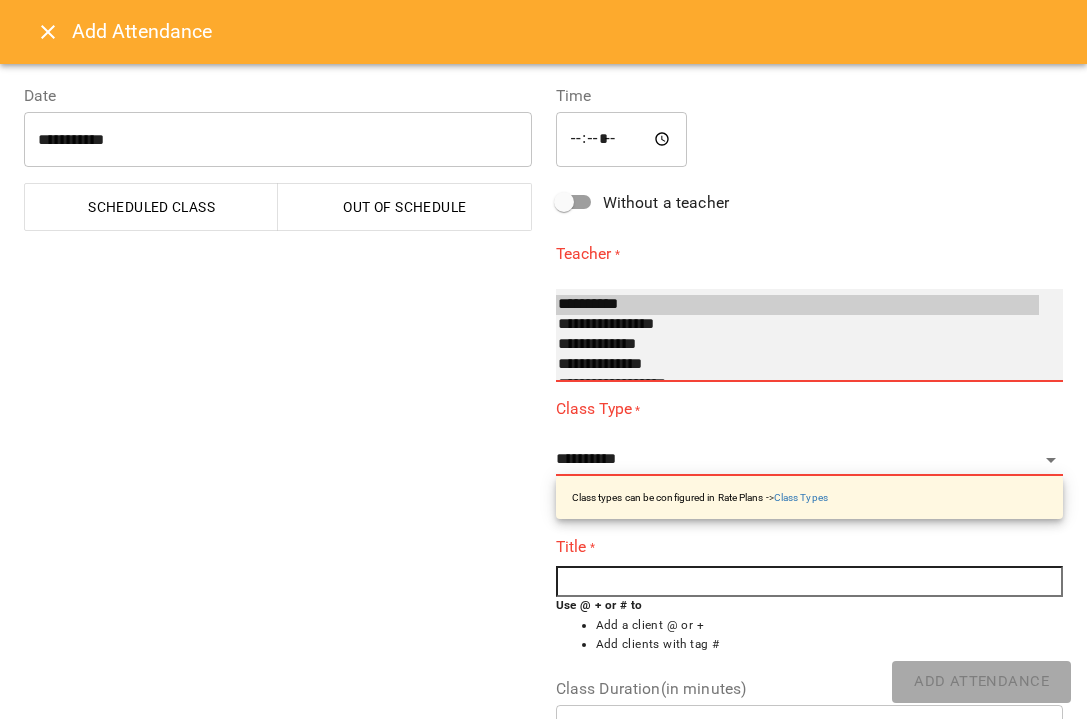 click on "**********" at bounding box center [798, 325] 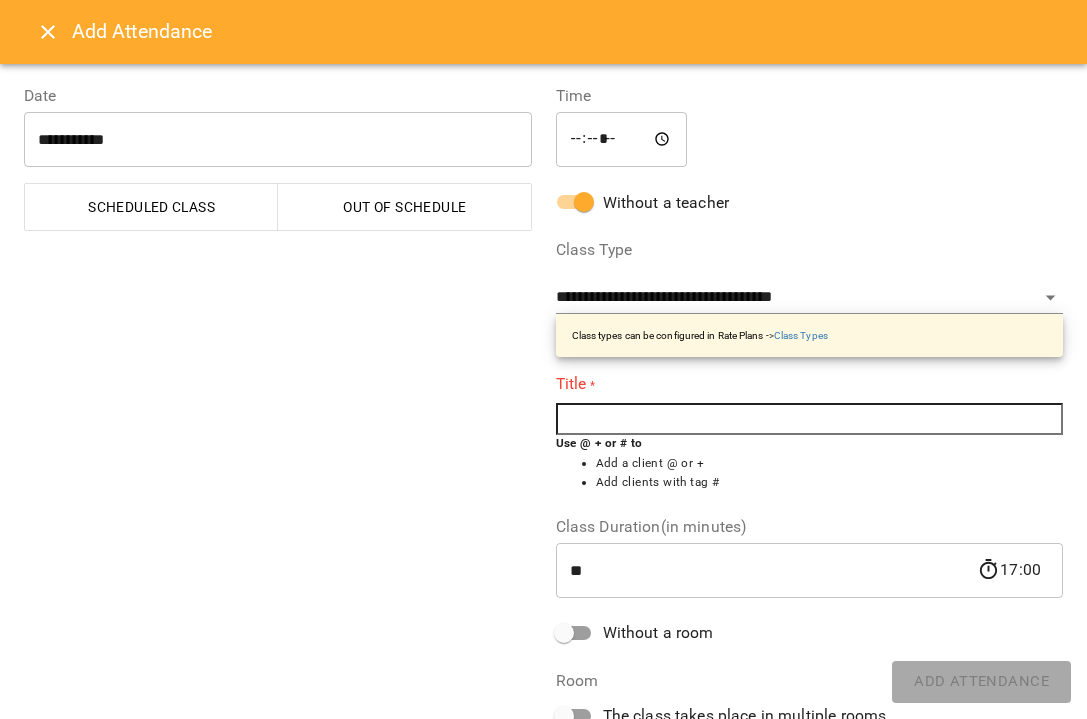 click at bounding box center [810, 419] 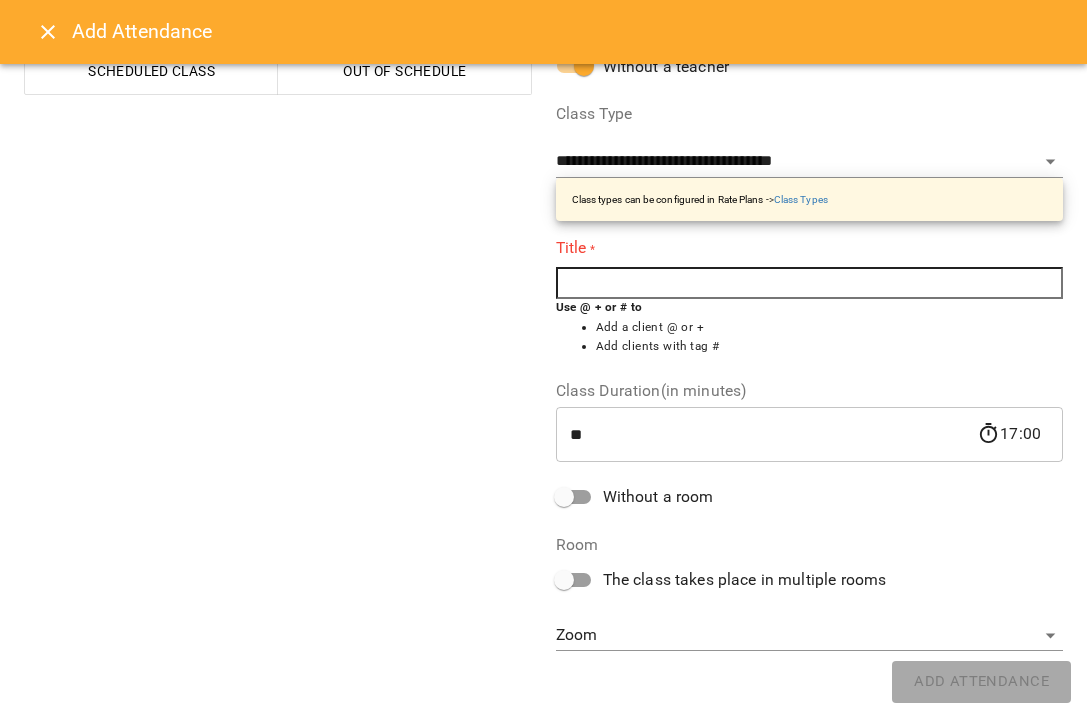 scroll, scrollTop: 135, scrollLeft: 0, axis: vertical 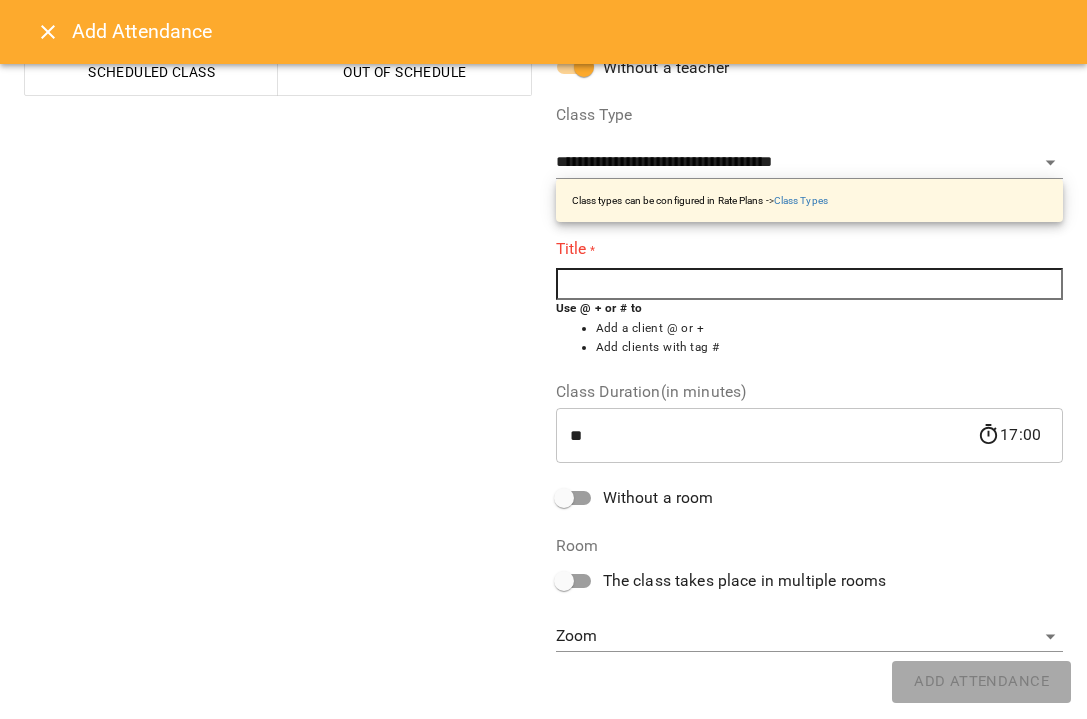 click on "**********" at bounding box center (543, 322) 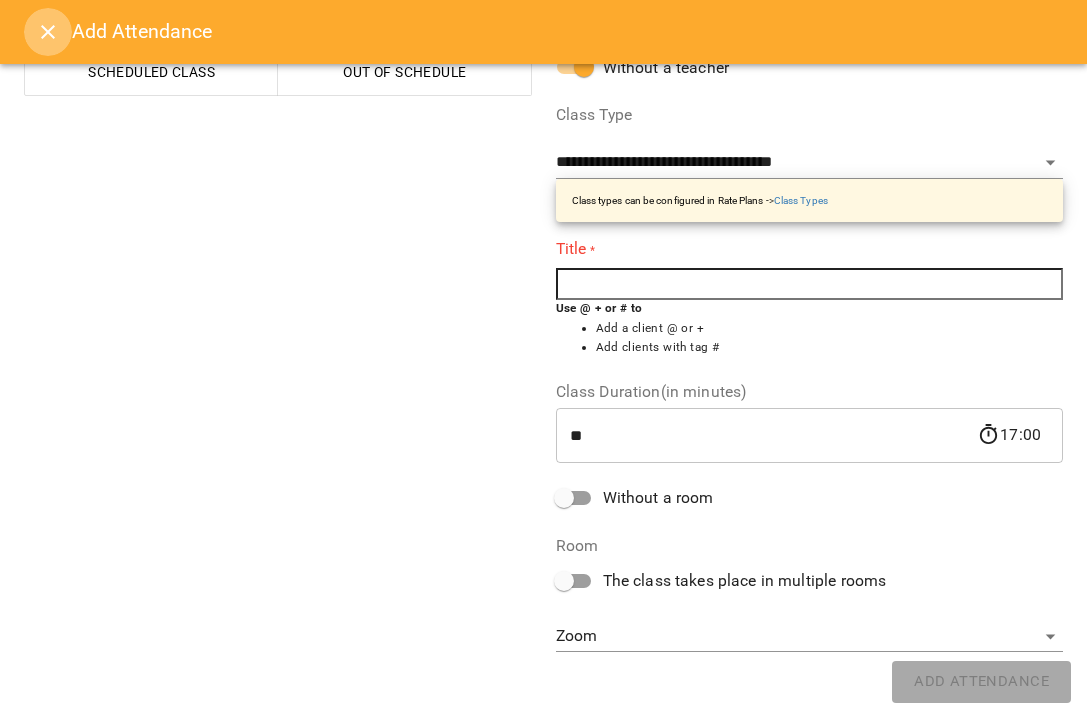 click 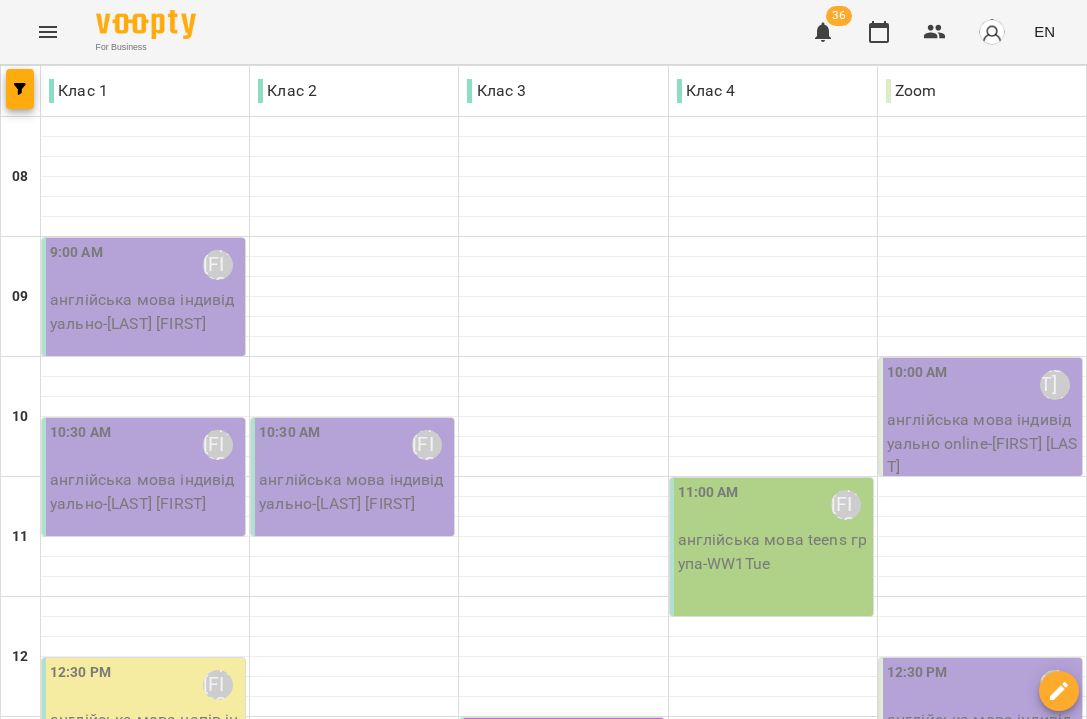 click 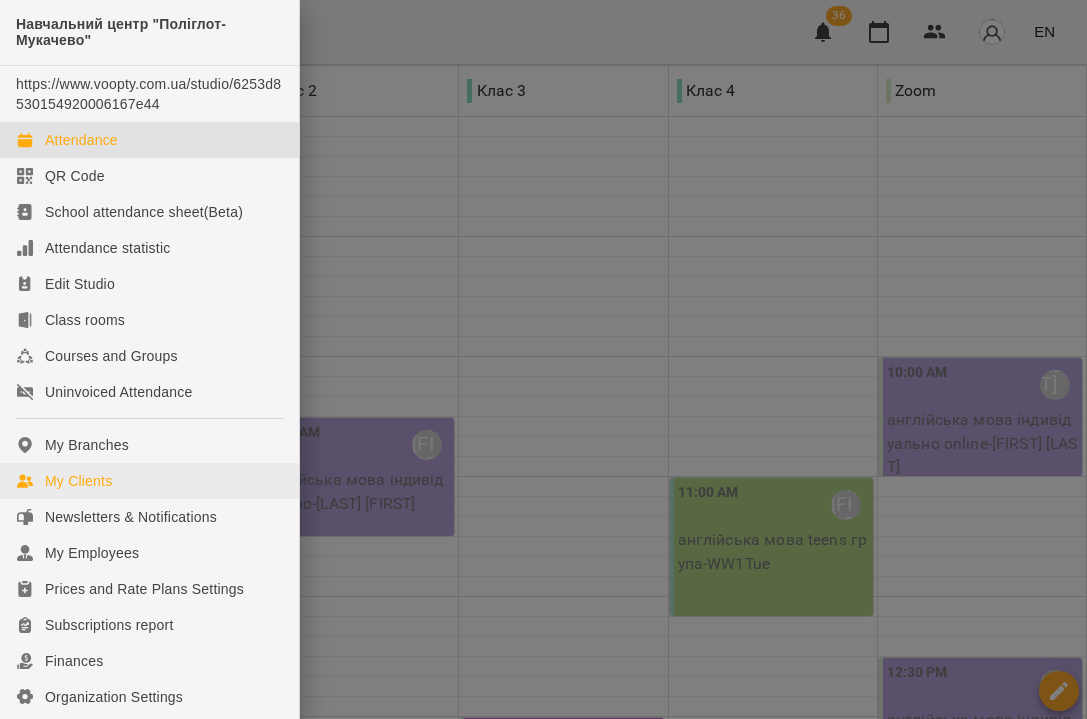 click on "My Clients" at bounding box center [78, 481] 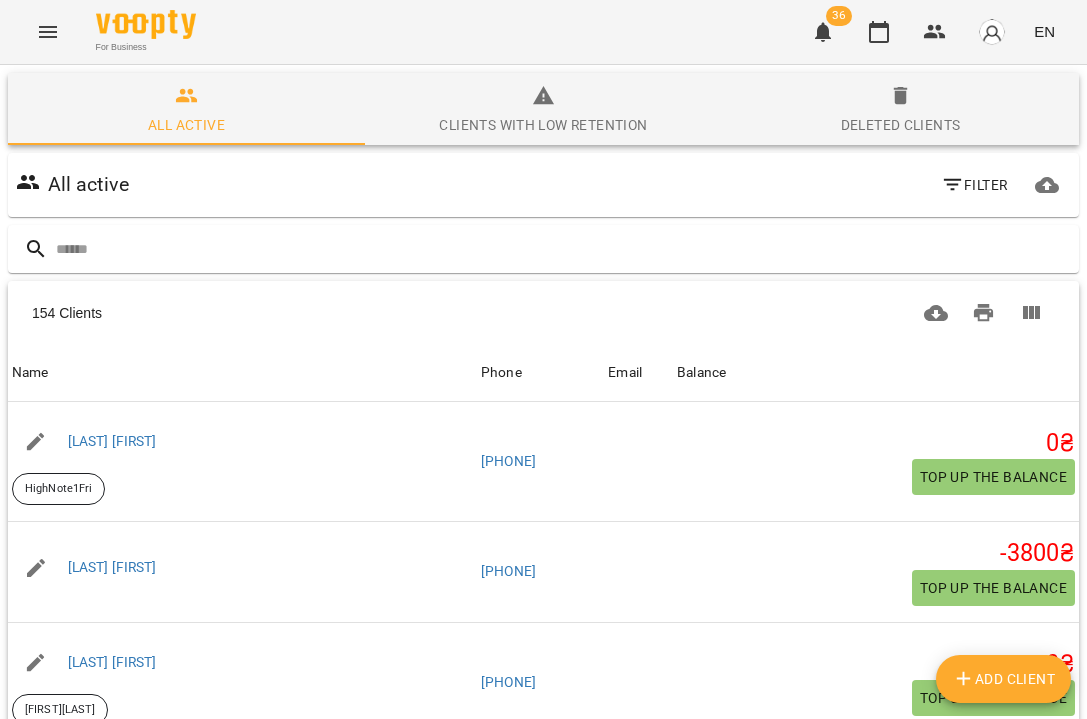 scroll, scrollTop: 0, scrollLeft: 0, axis: both 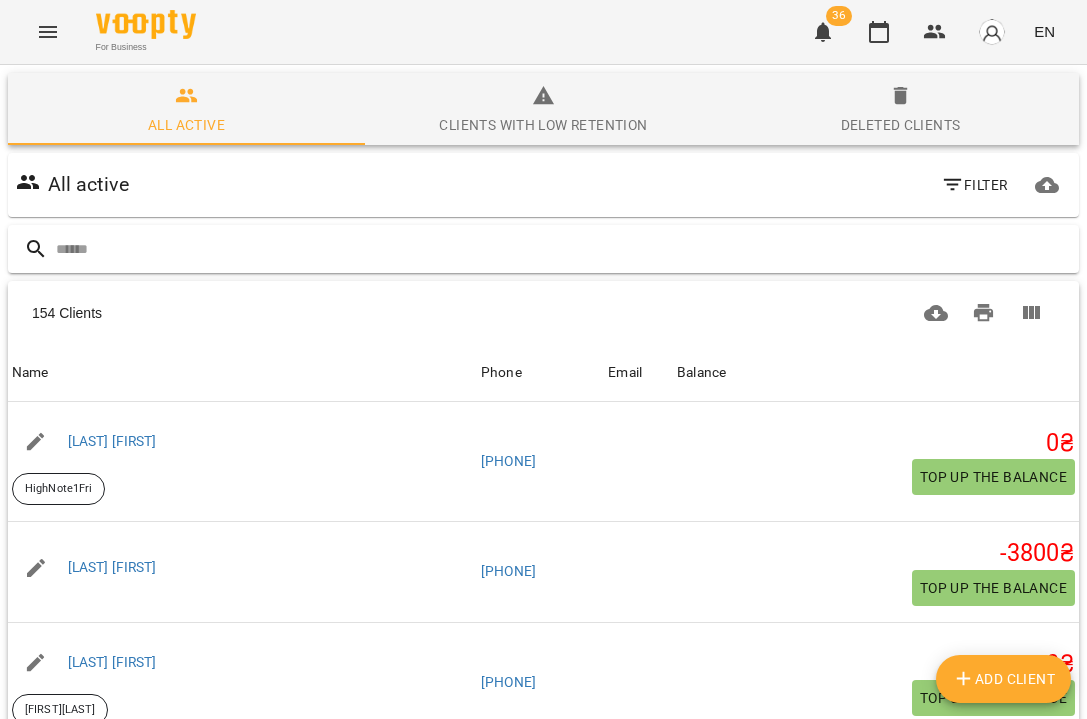 click at bounding box center (563, 249) 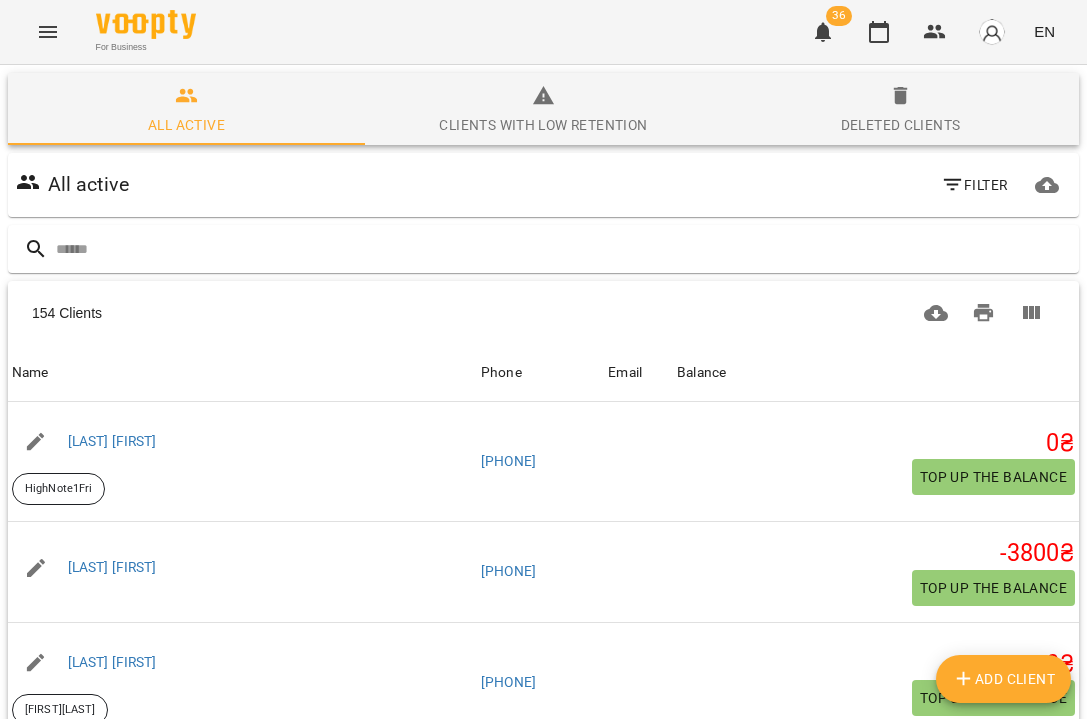 click 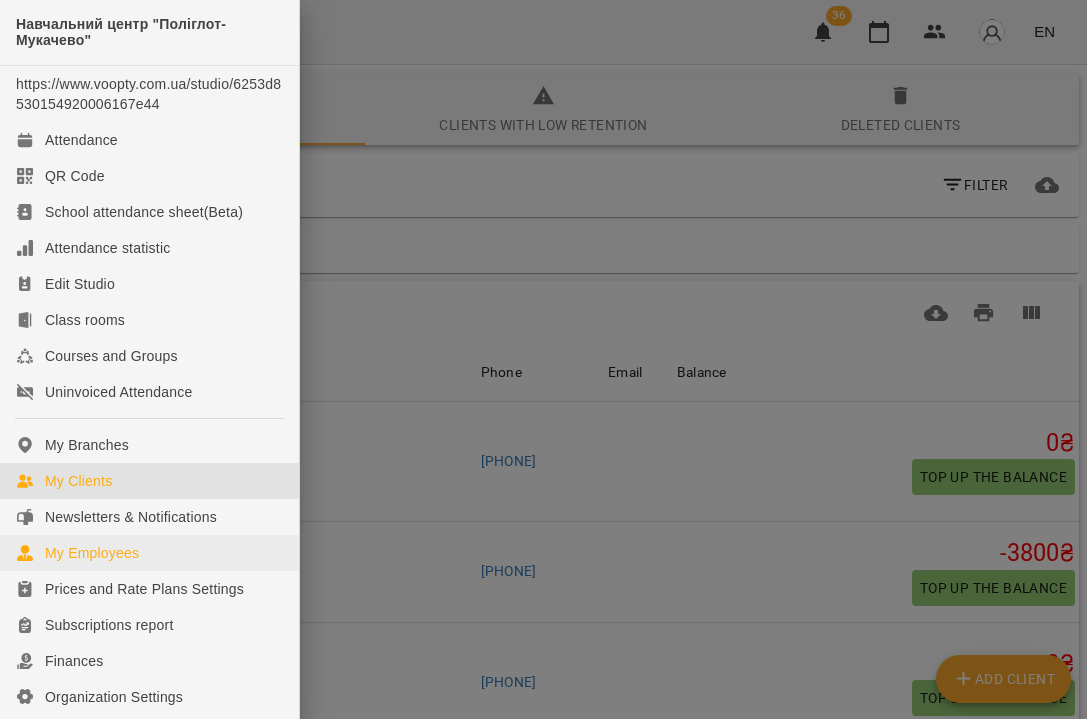 scroll, scrollTop: 0, scrollLeft: 0, axis: both 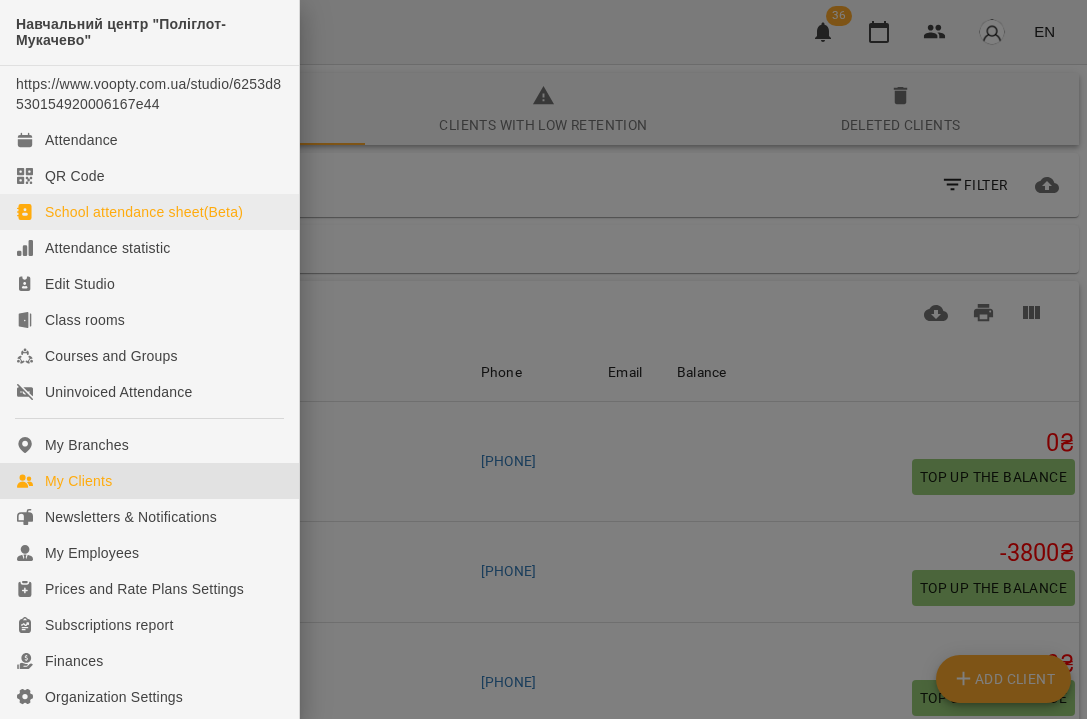 click on "School attendance sheet(Beta)" at bounding box center [144, 212] 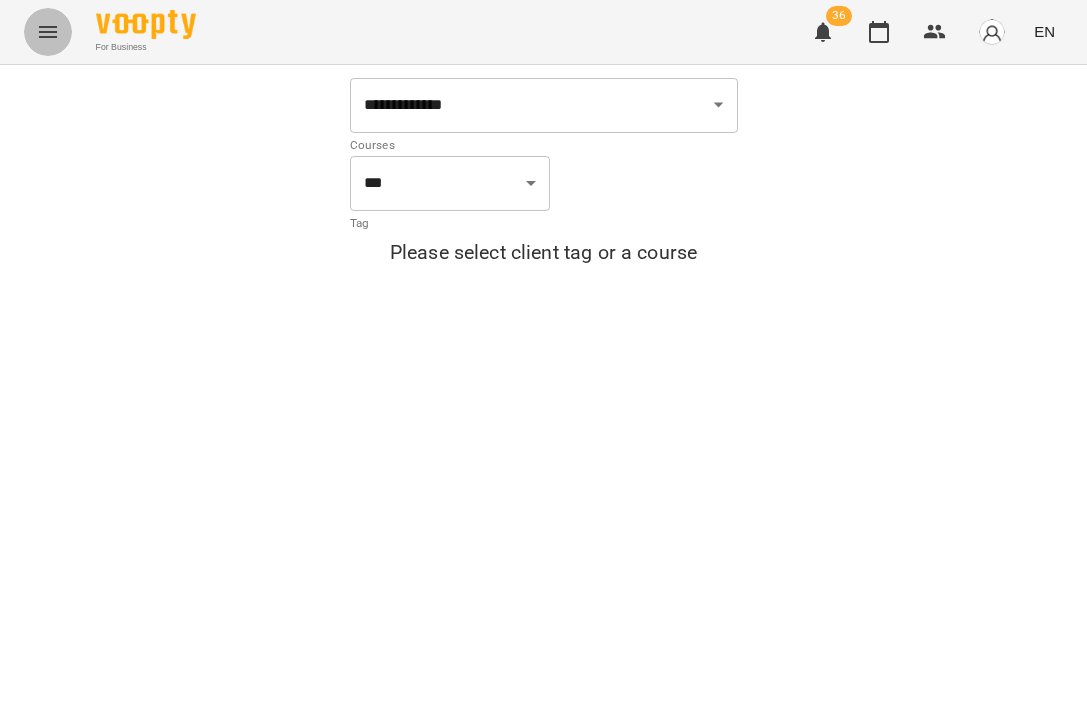 click 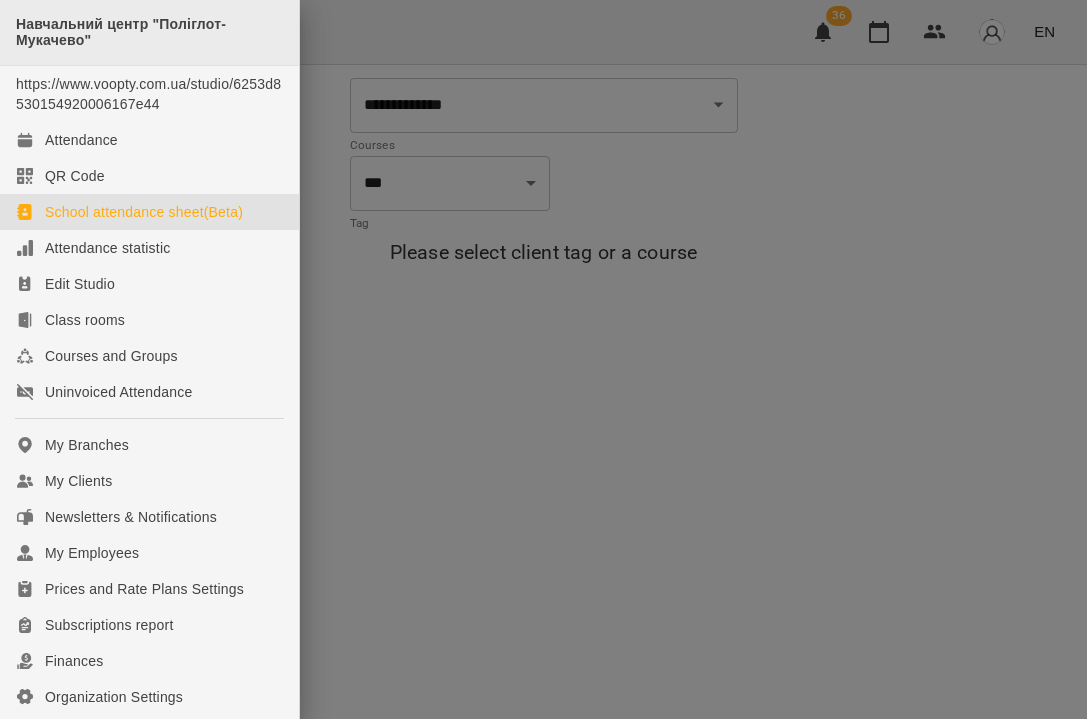 click on "Навчальний центр "Поліглот-Мукачево"" at bounding box center (149, 32) 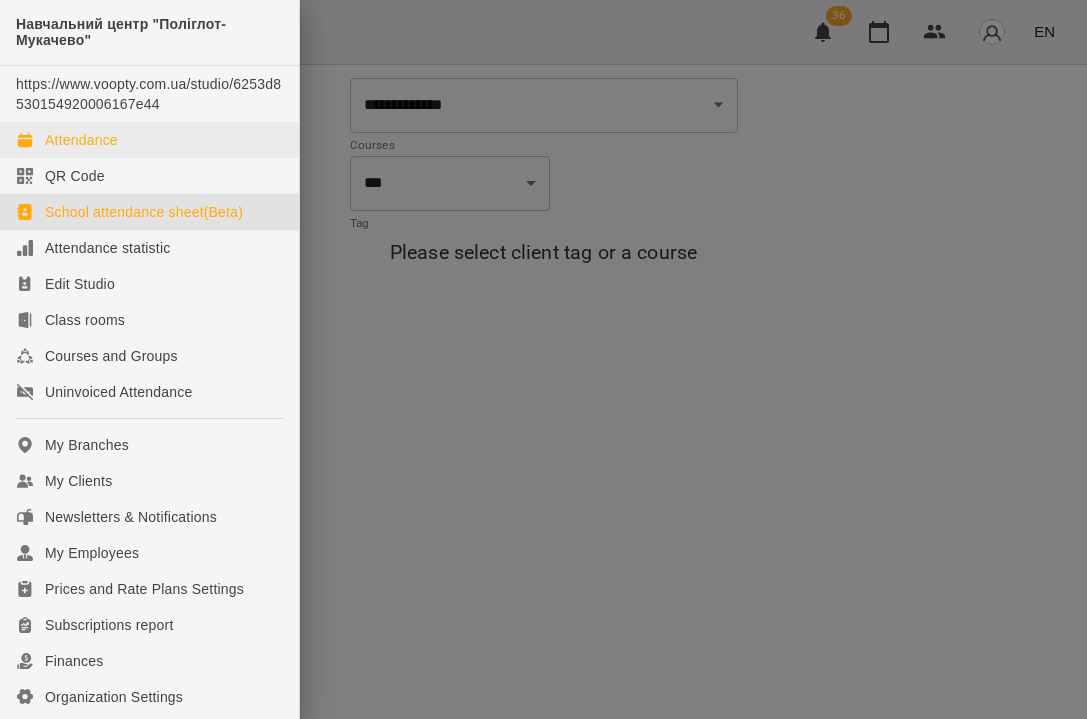 click on "Attendance" at bounding box center [81, 140] 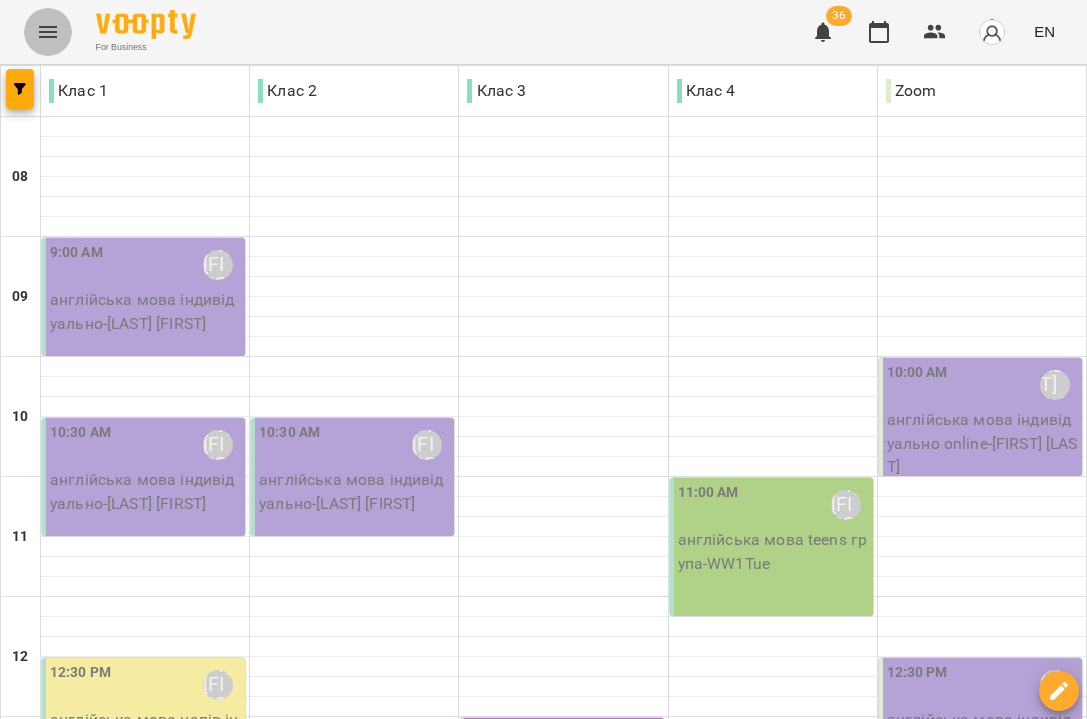 click 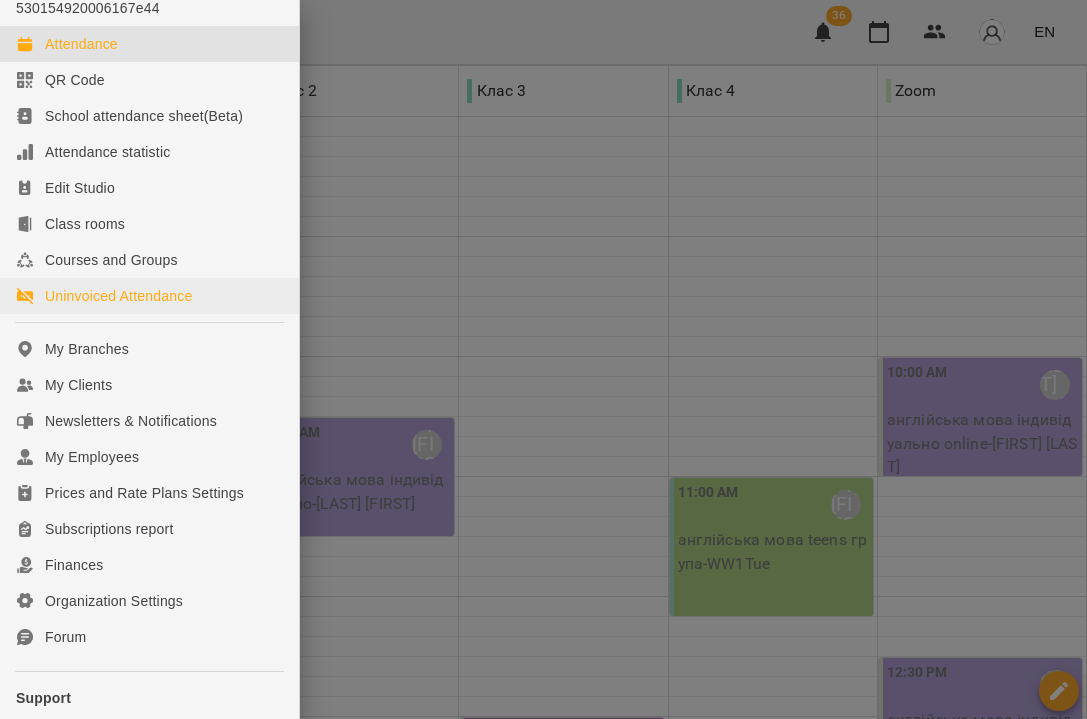 scroll, scrollTop: 133, scrollLeft: 0, axis: vertical 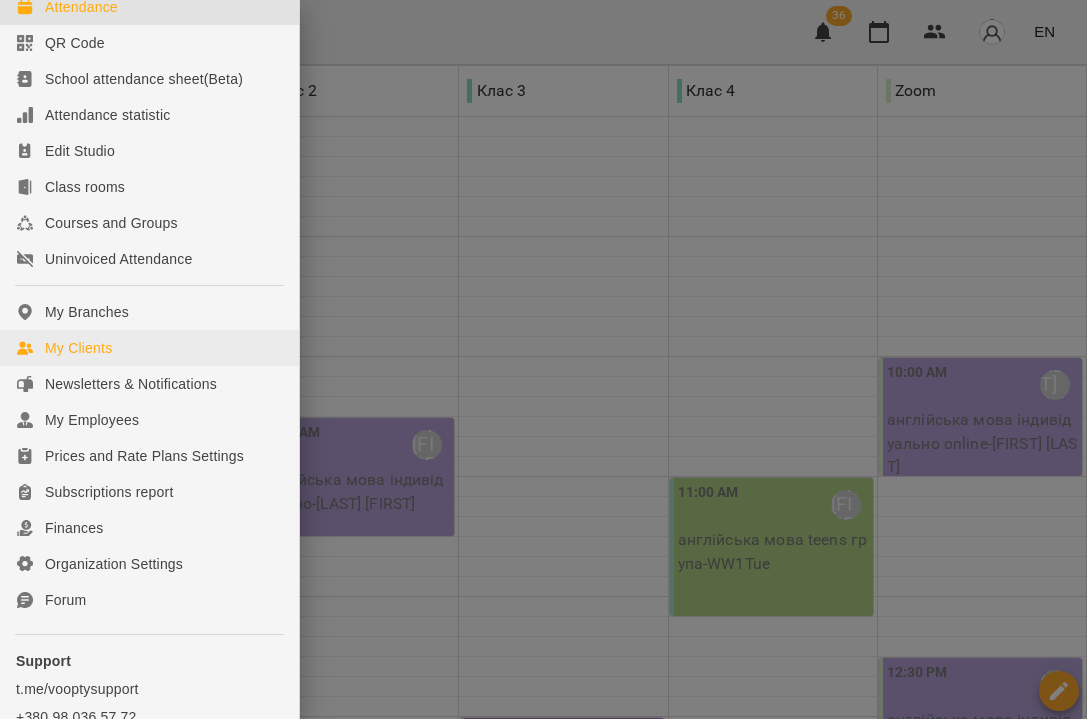 click on "My Clients" at bounding box center [78, 348] 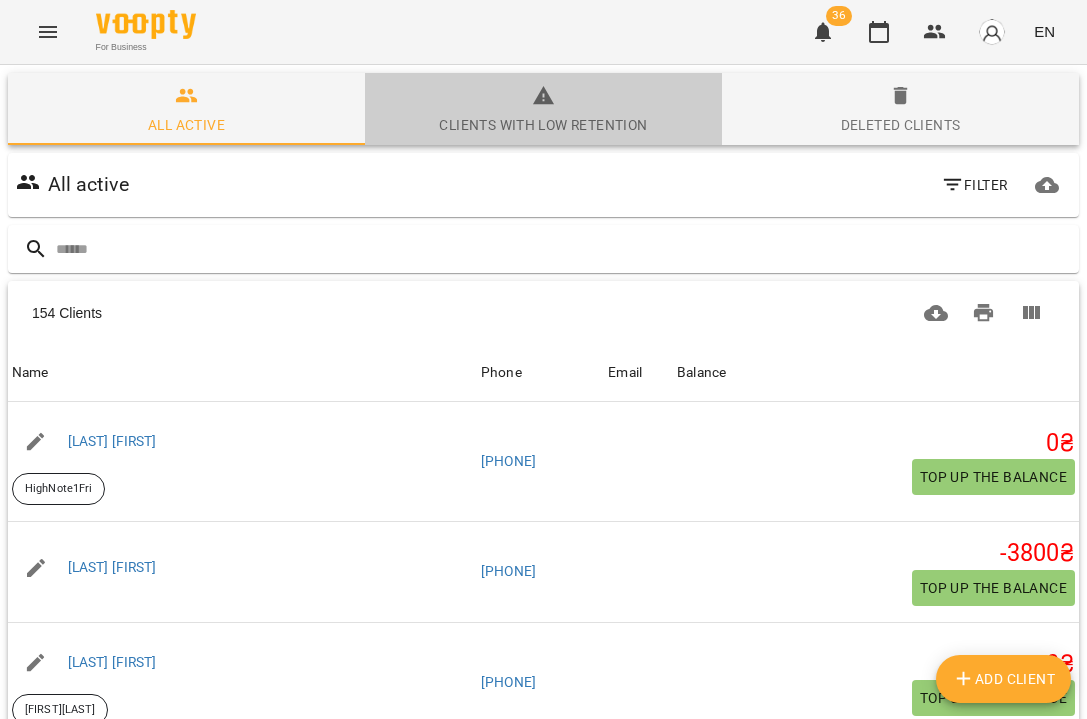 click on "Clients with low retention" at bounding box center [543, 125] 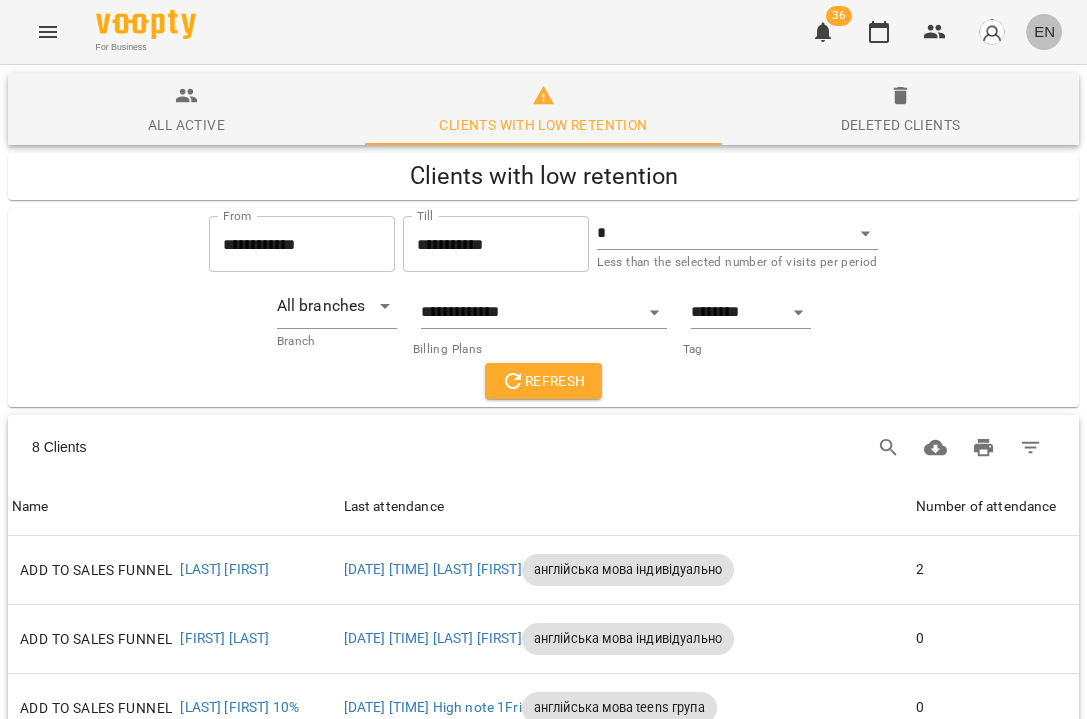 click on "EN" at bounding box center [1044, 31] 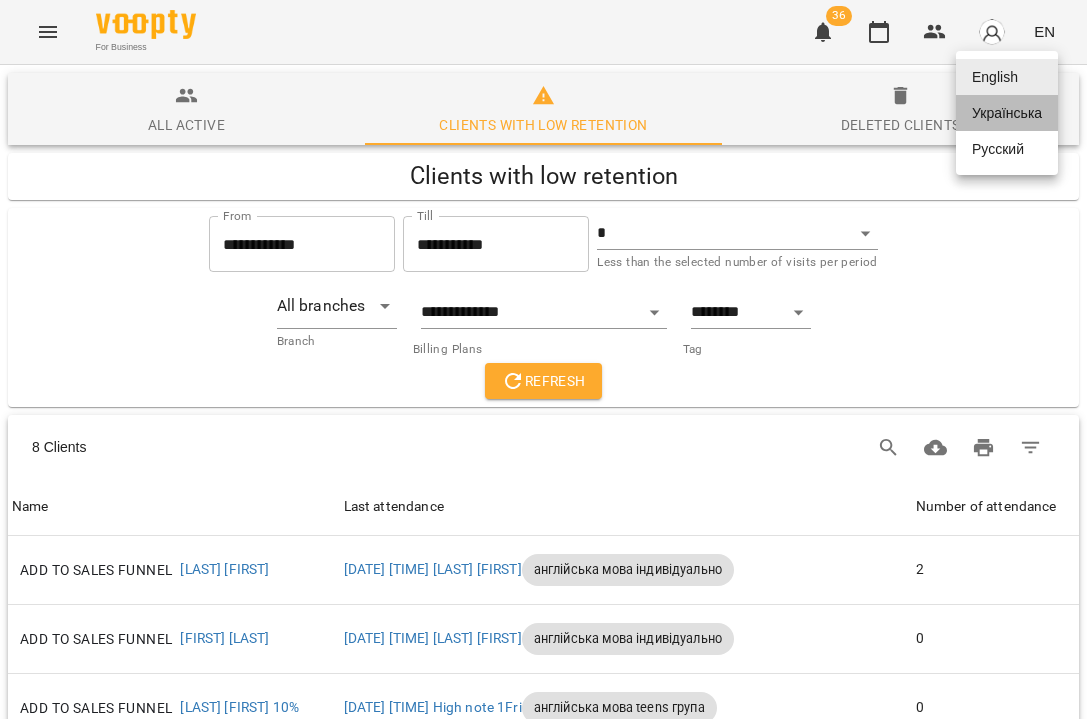 click on "Українська" at bounding box center [1007, 113] 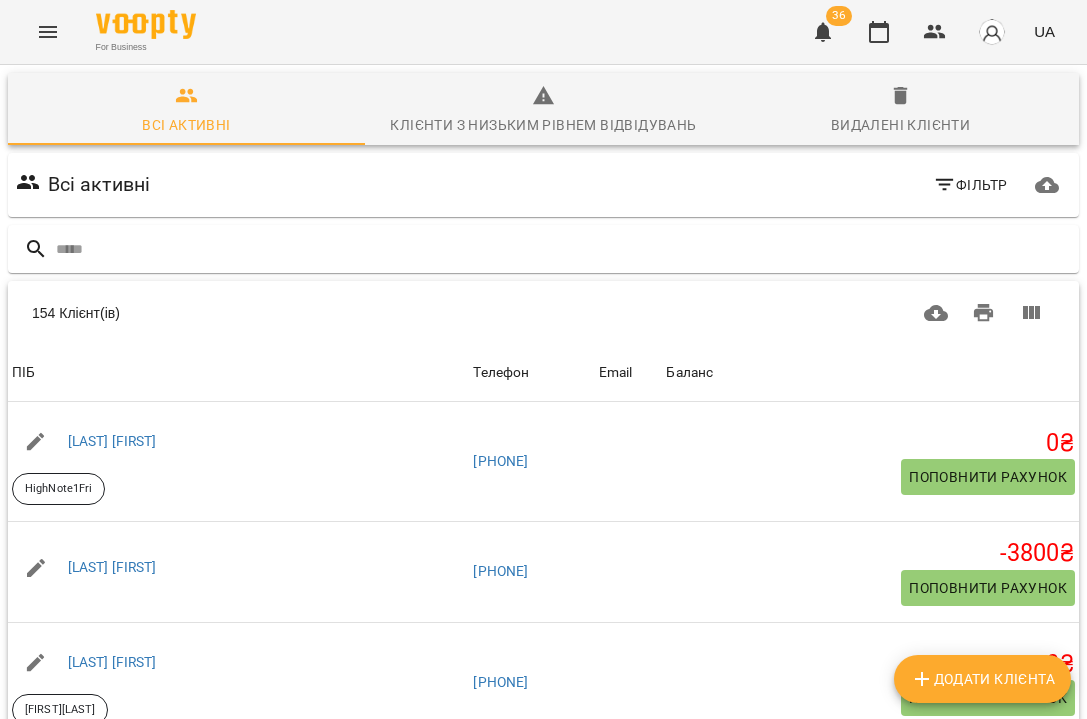 click on "Клієнти з низьким рівнем відвідувань" at bounding box center [543, 125] 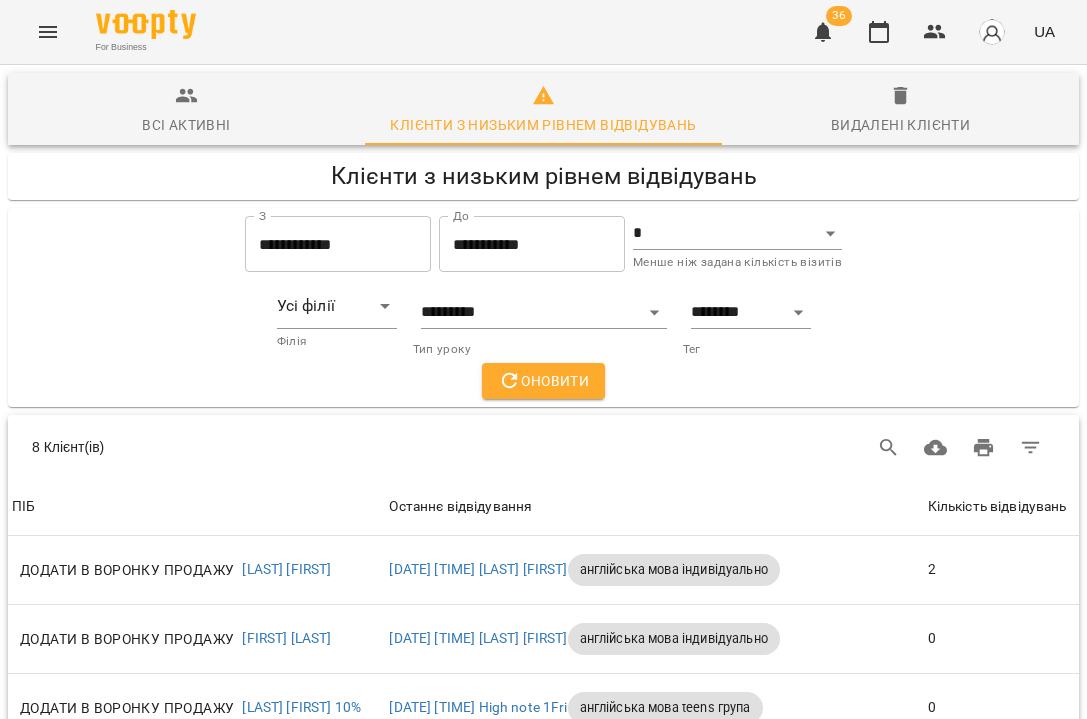 scroll, scrollTop: 66, scrollLeft: 0, axis: vertical 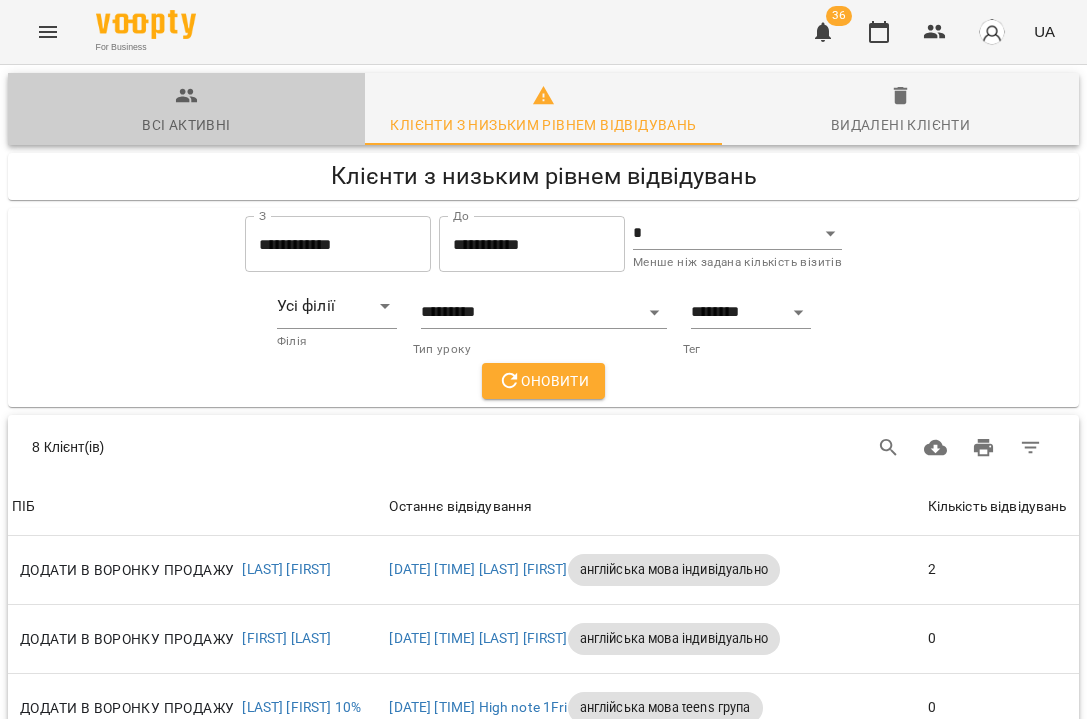 click on "Всі активні" at bounding box center (186, 125) 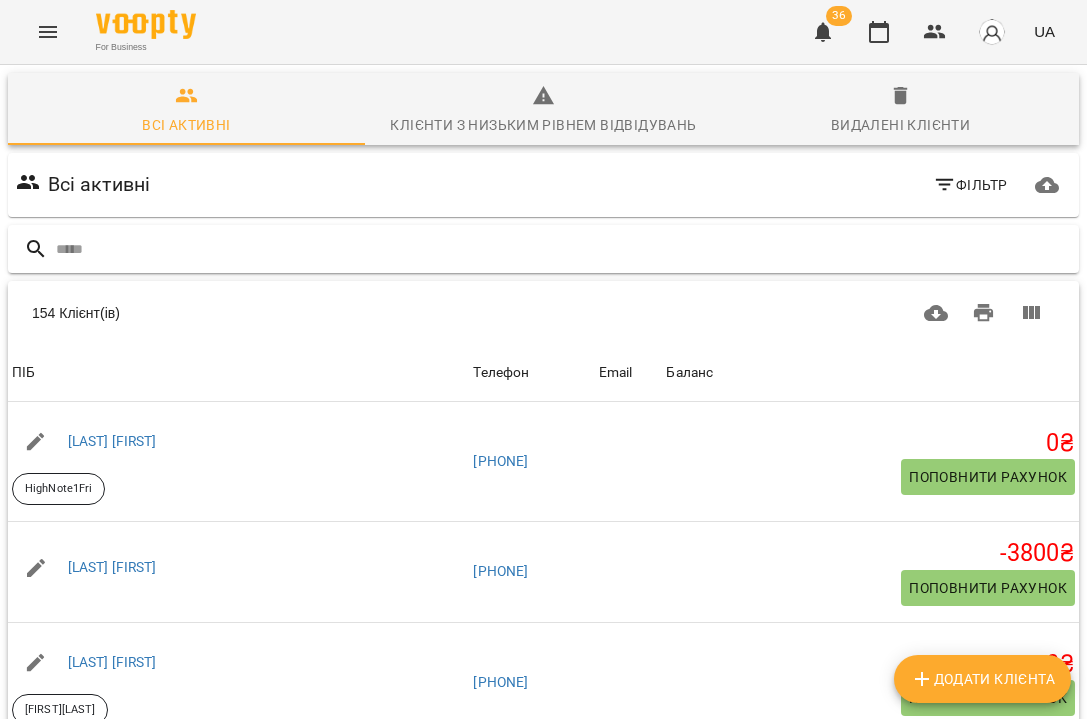 click at bounding box center (563, 249) 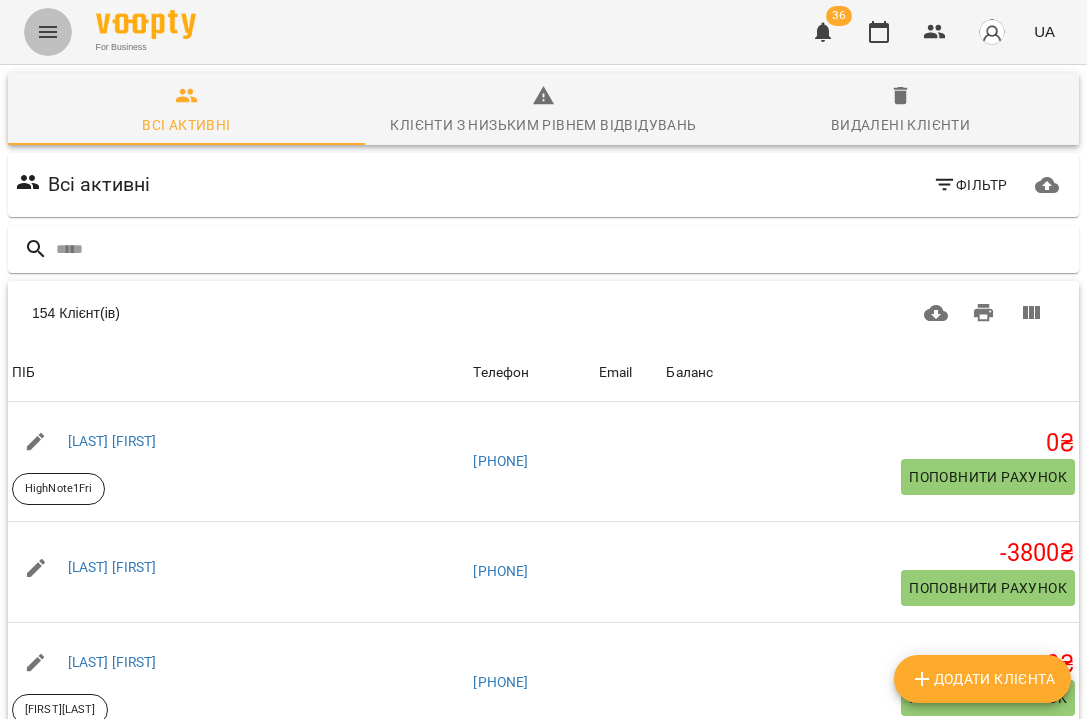 click 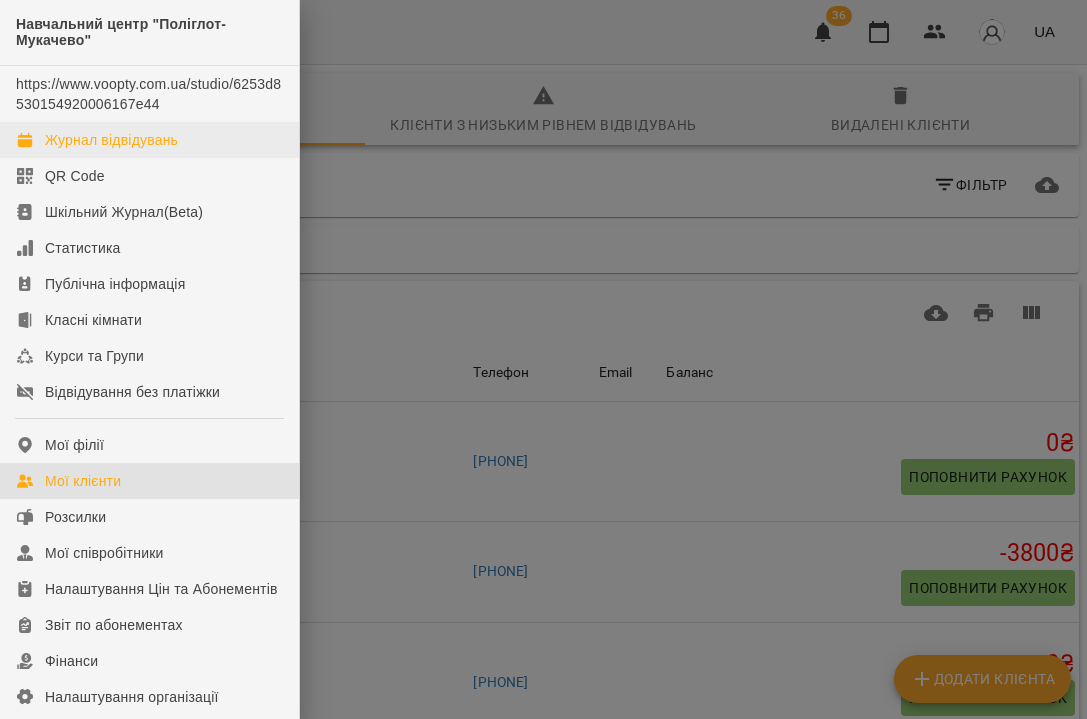 click on "Журнал відвідувань" at bounding box center [111, 140] 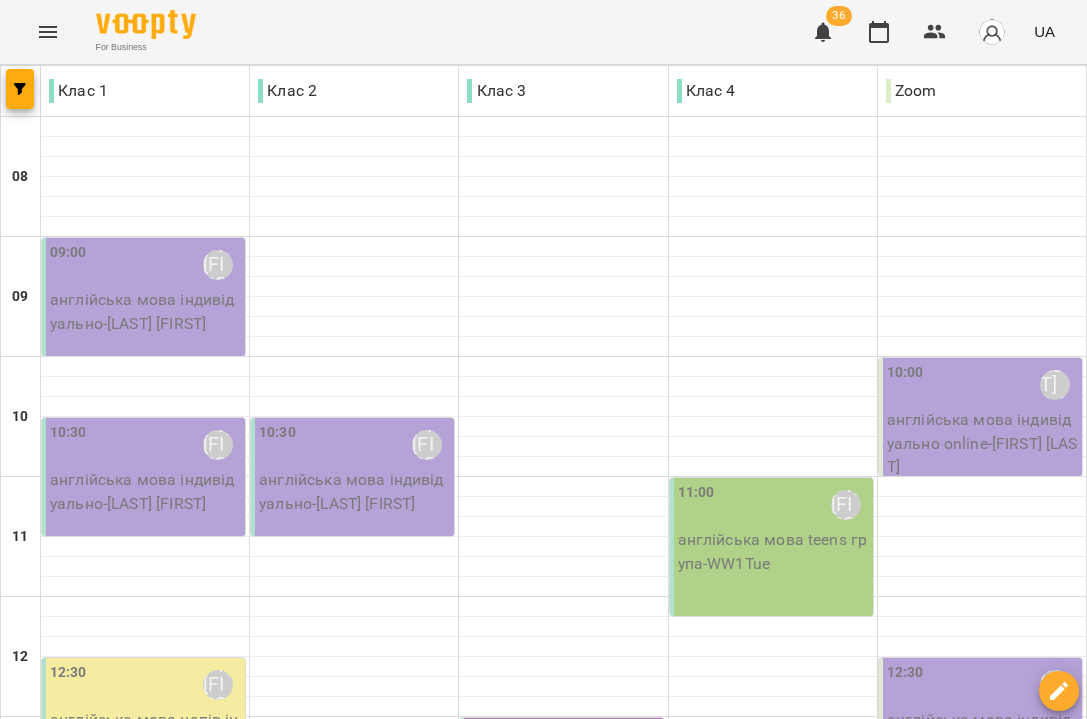 click 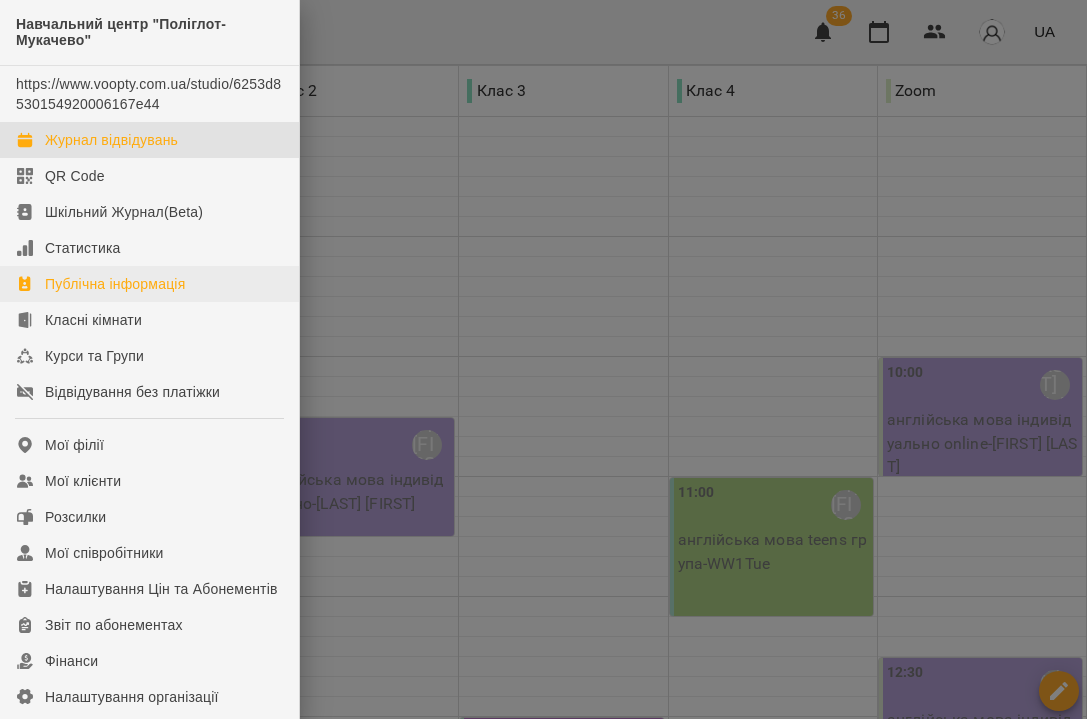 click on "Публічна інформація" at bounding box center [115, 284] 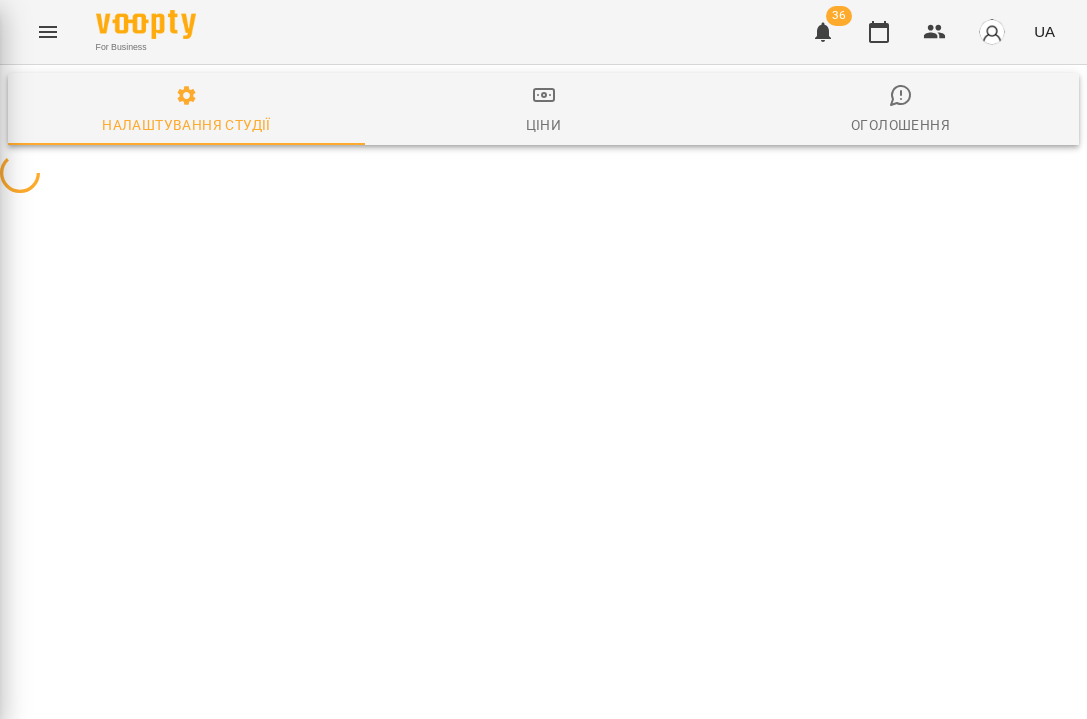 select on "**" 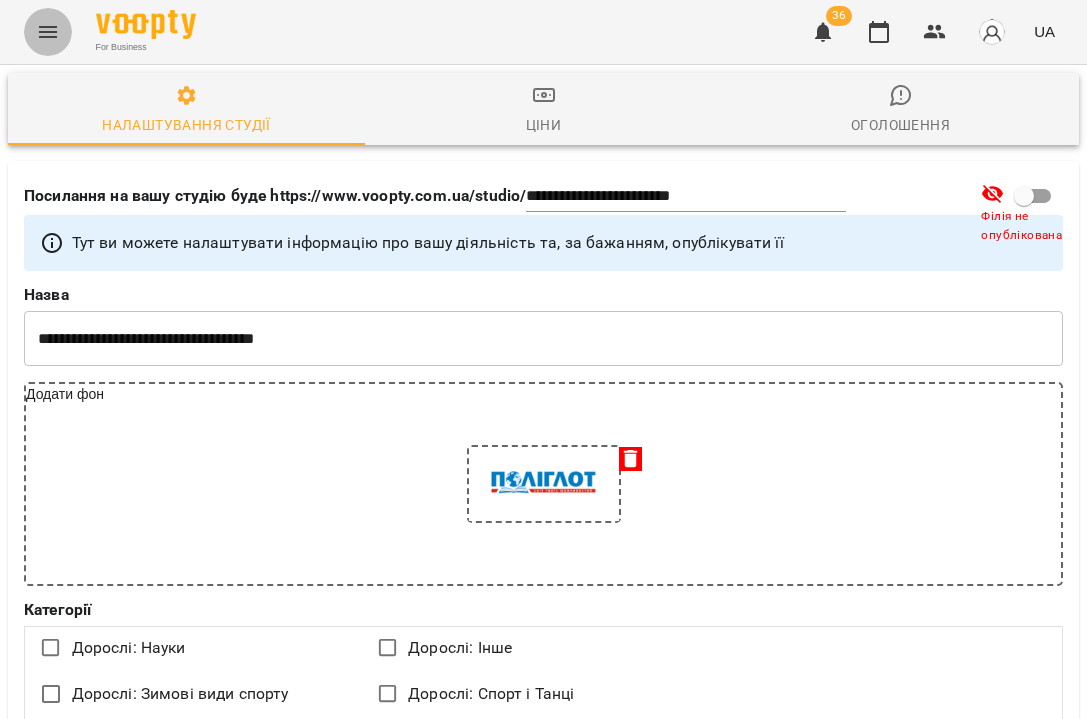 click 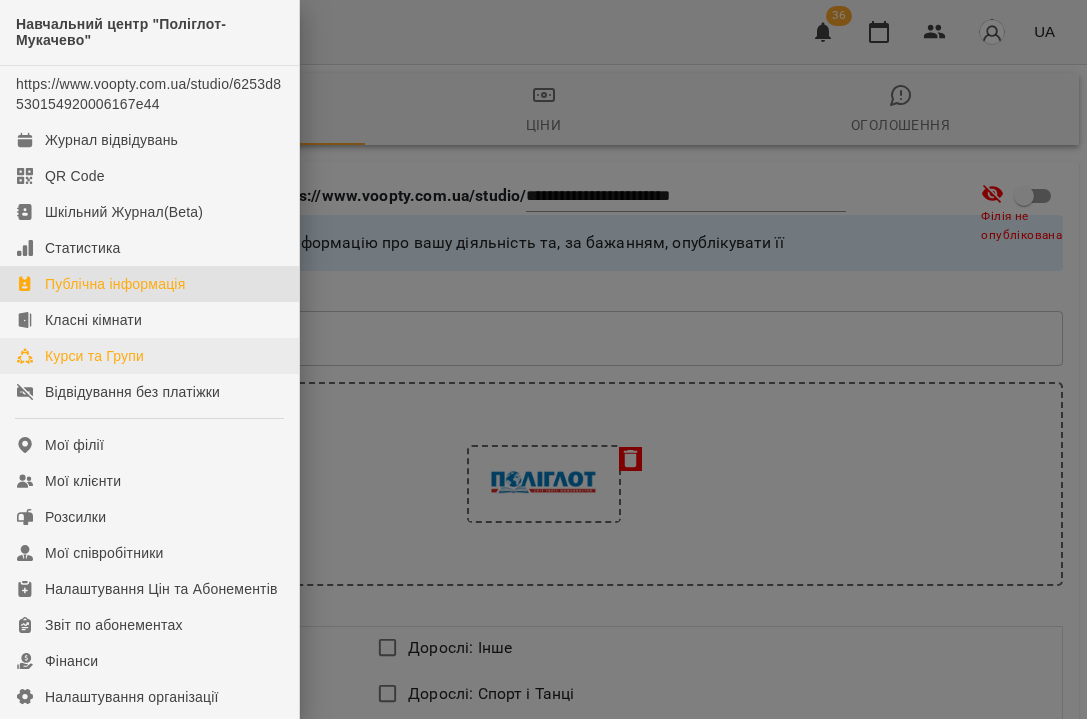 click on "Курси та Групи" at bounding box center [149, 356] 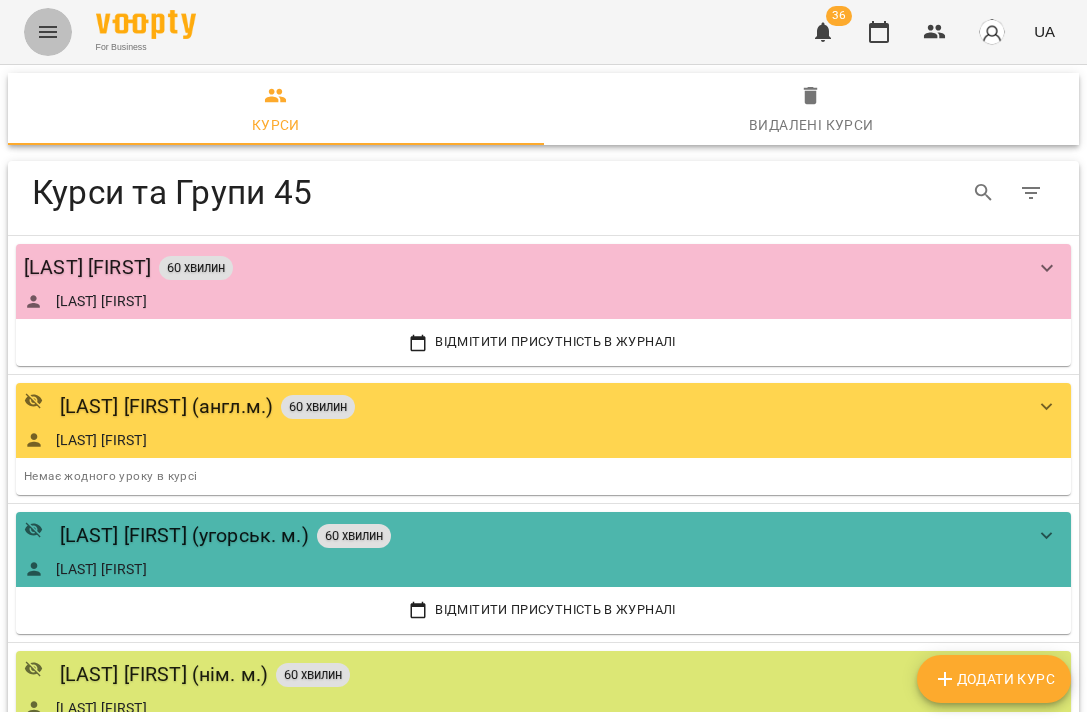click 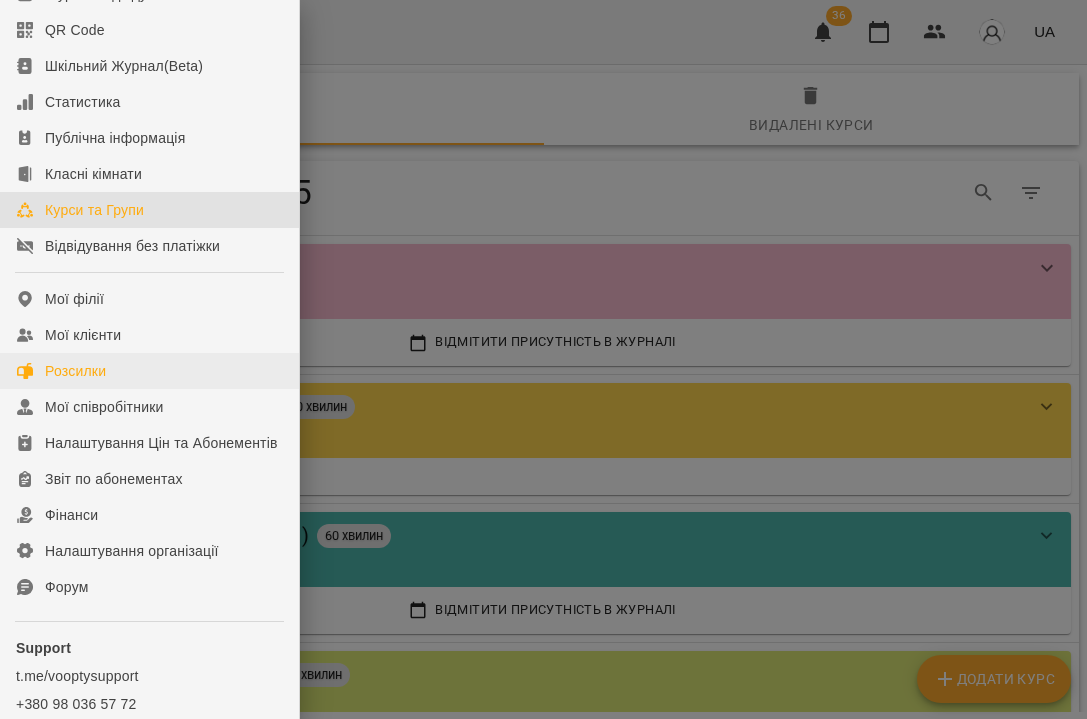 scroll, scrollTop: 152, scrollLeft: 0, axis: vertical 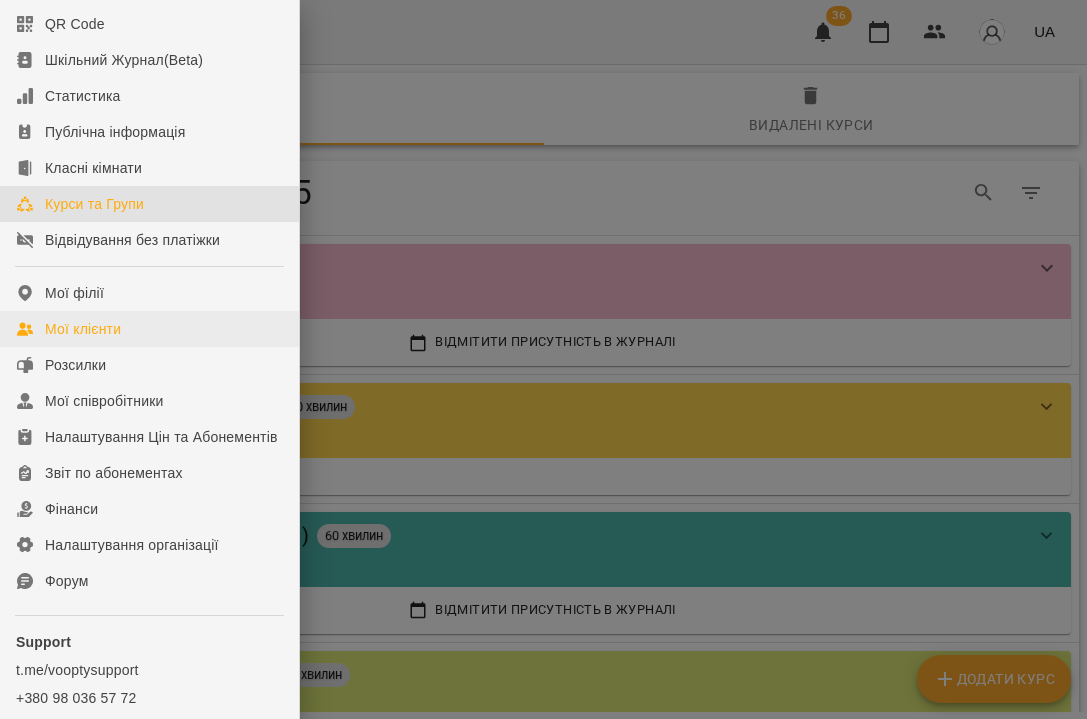 click on "Мої клієнти" at bounding box center [83, 329] 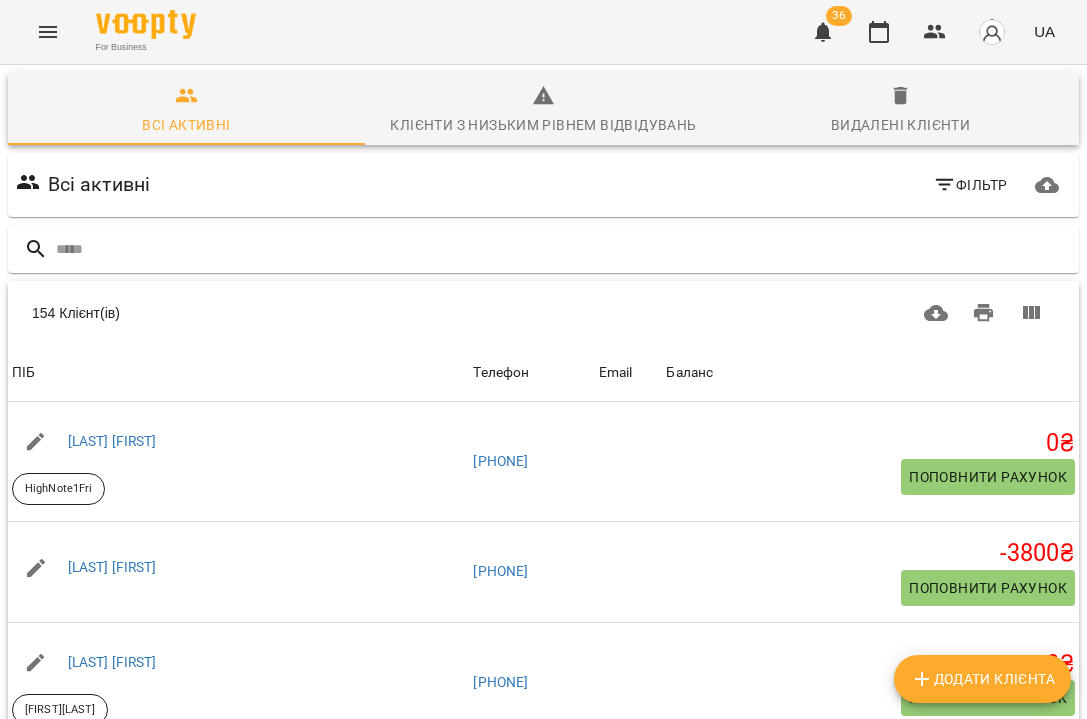 click on "Додати клієнта" at bounding box center (982, 679) 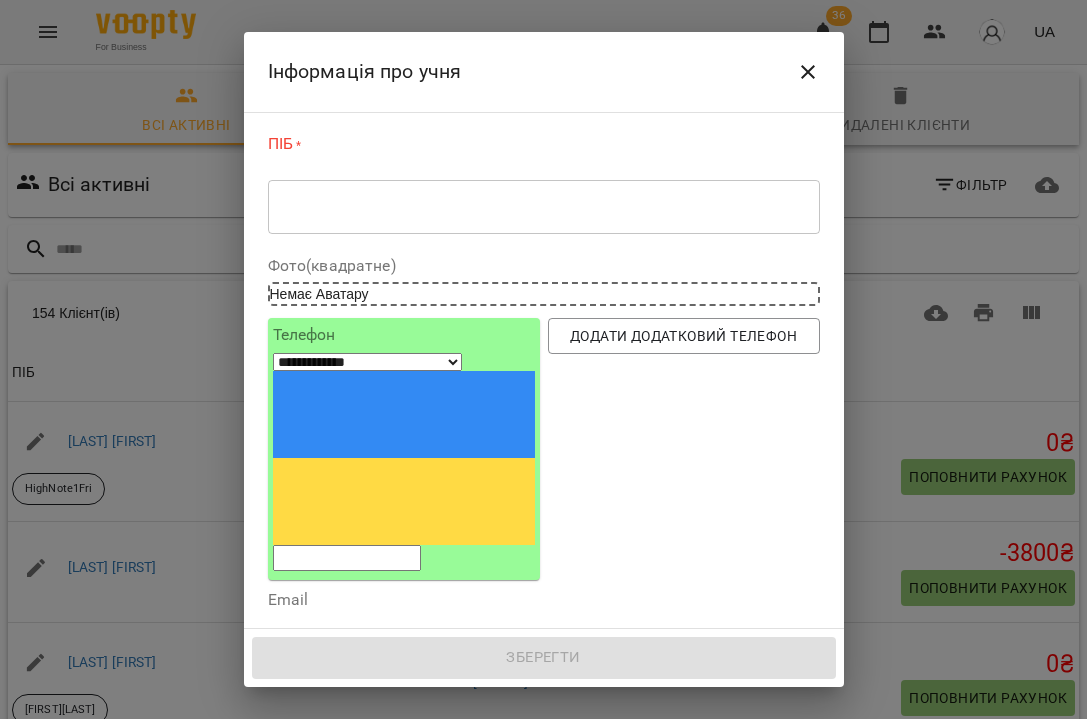 click at bounding box center [544, 207] 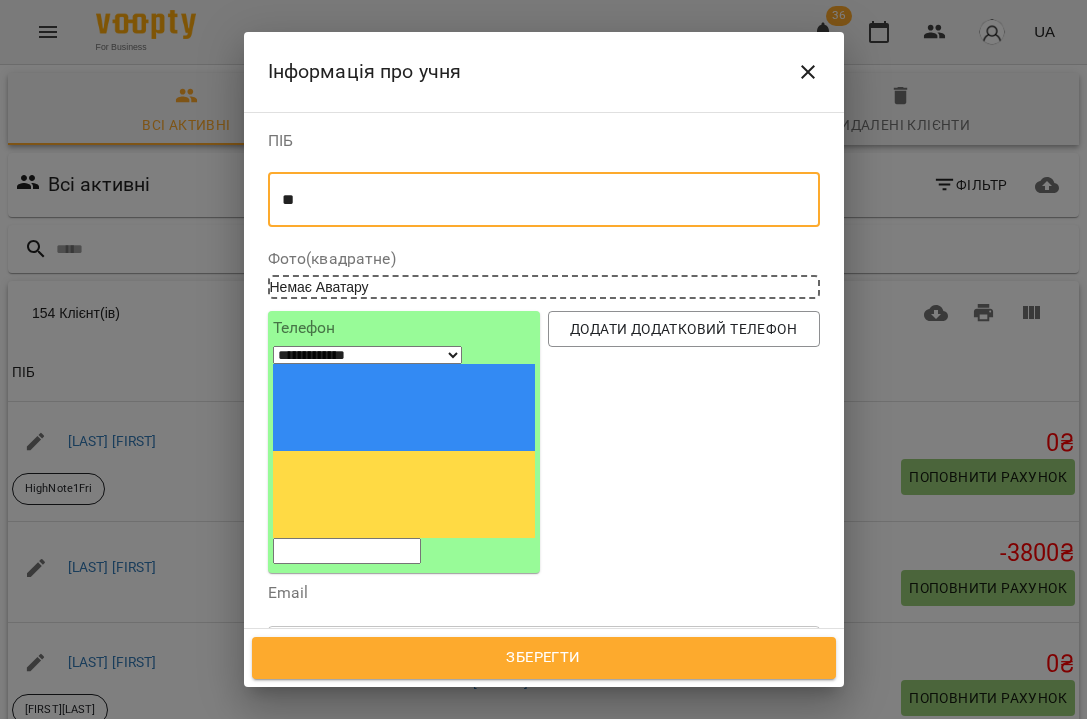 type on "*" 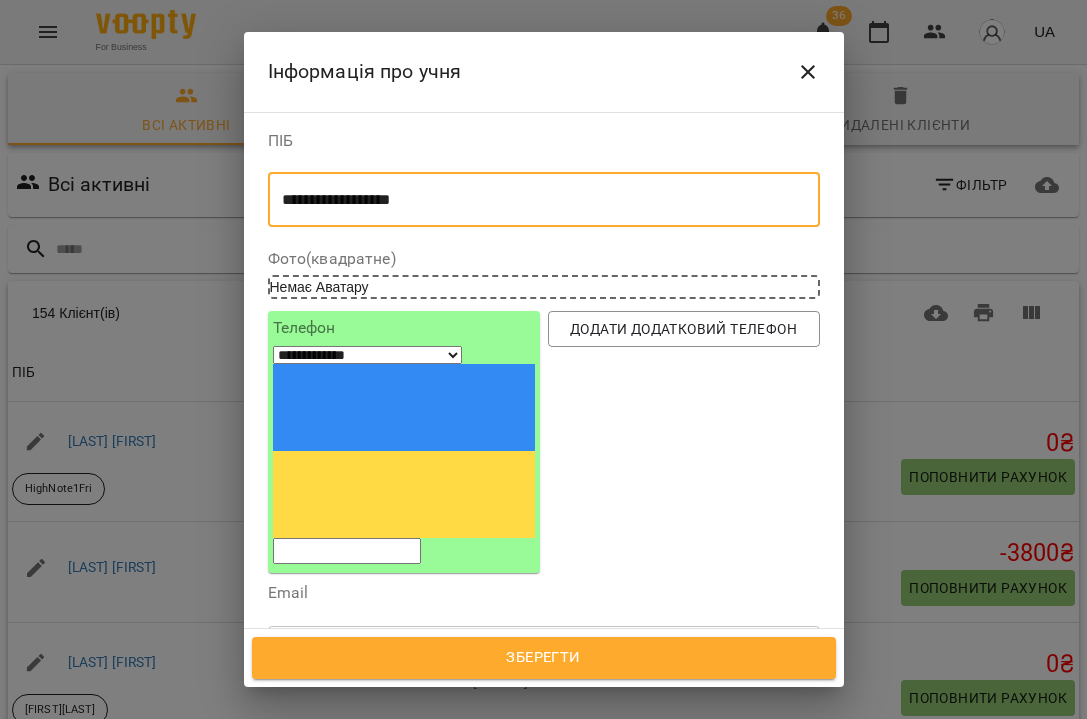 type on "**********" 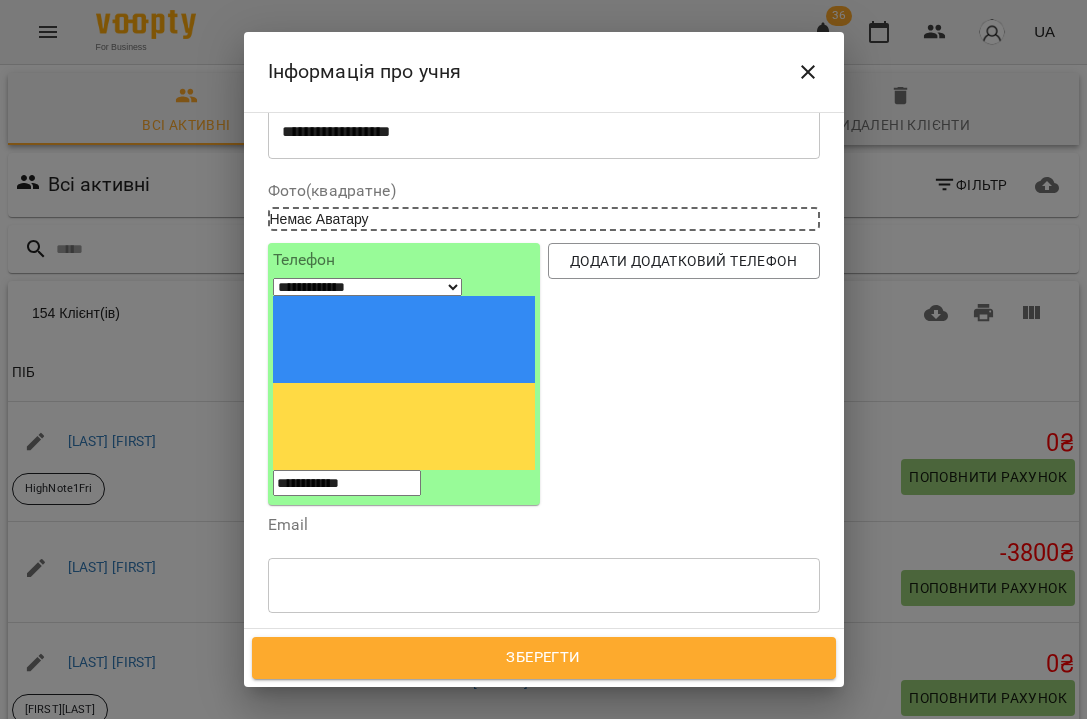 scroll, scrollTop: 75, scrollLeft: 0, axis: vertical 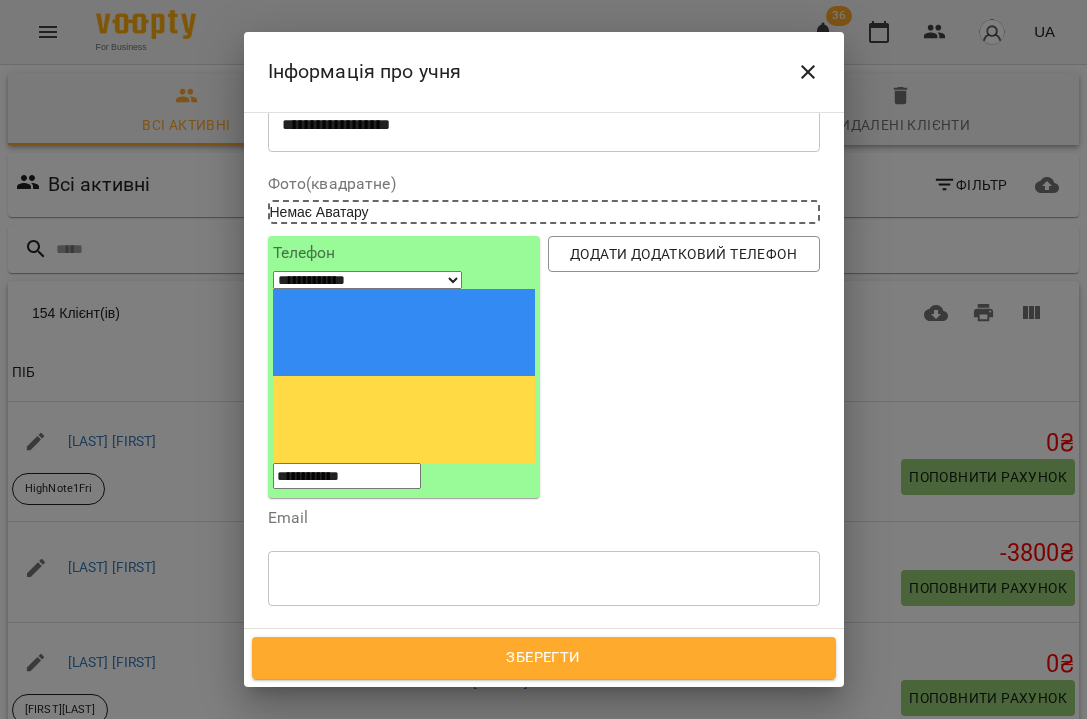 type on "**********" 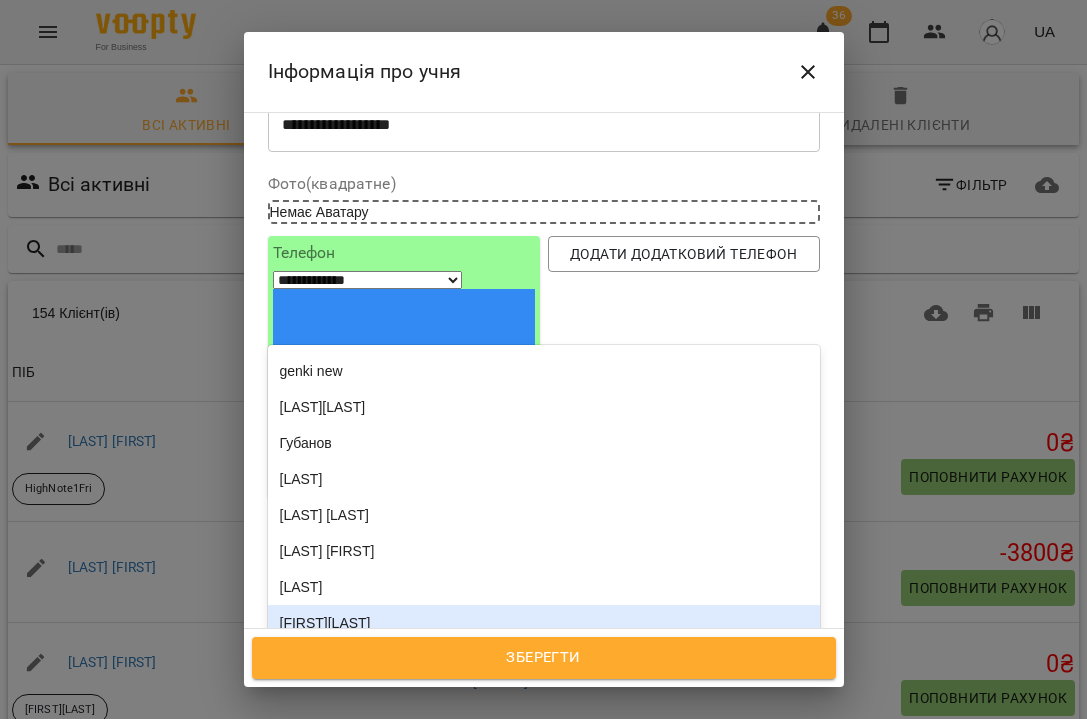 scroll, scrollTop: 0, scrollLeft: 0, axis: both 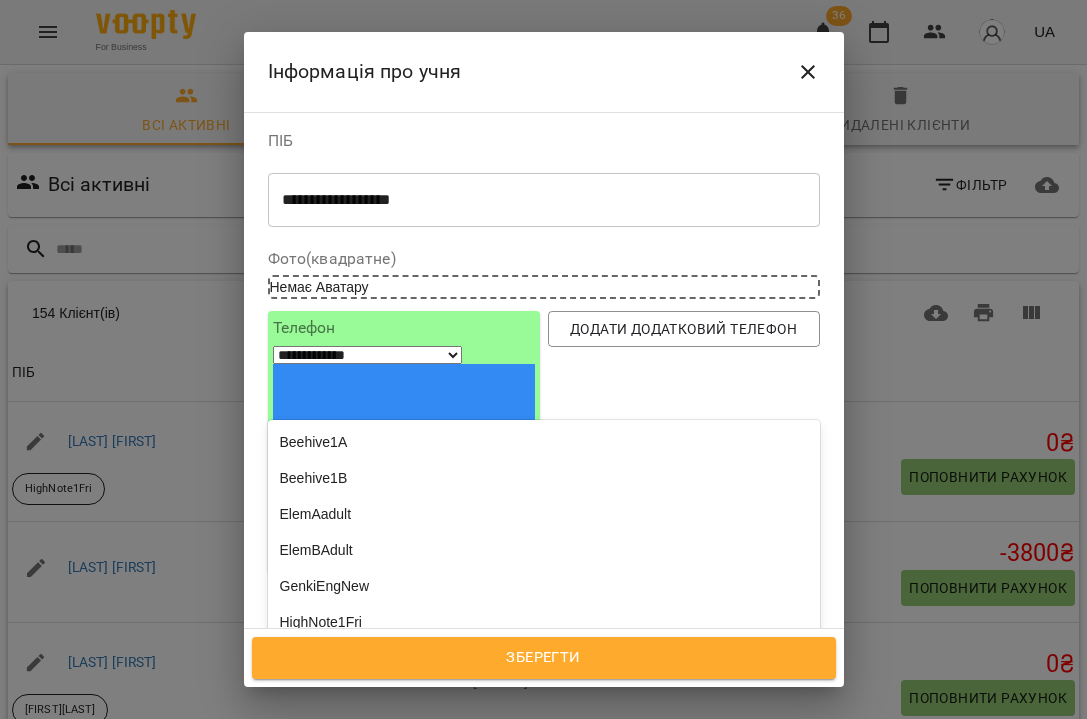 click 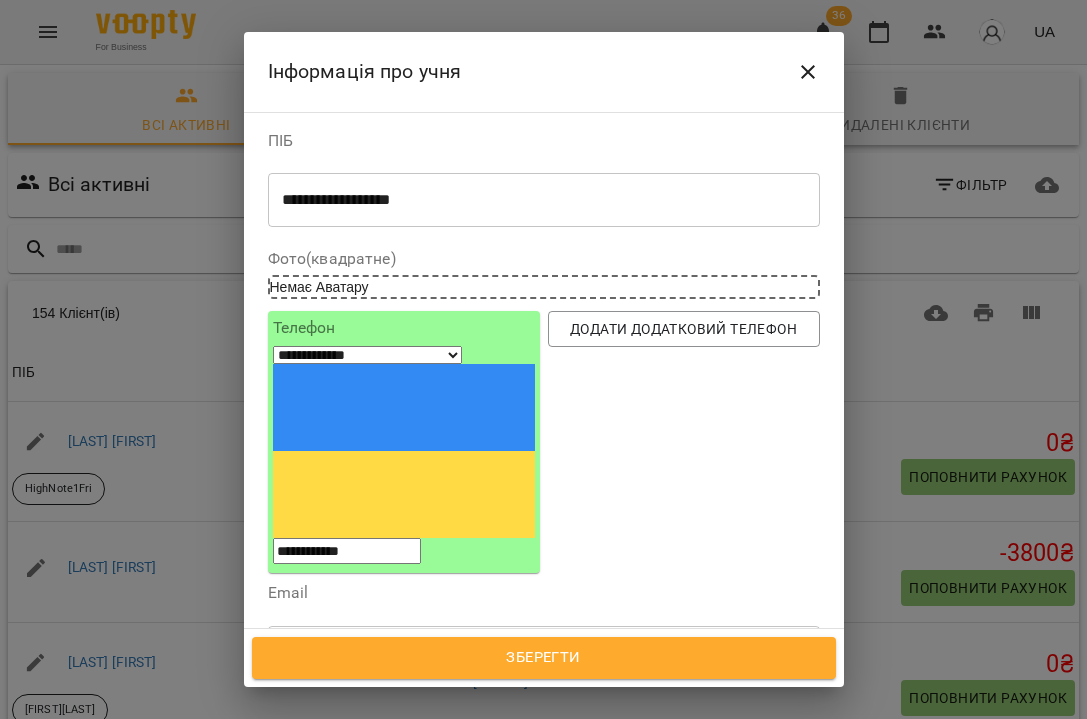 click on "Зберегти" at bounding box center [544, 658] 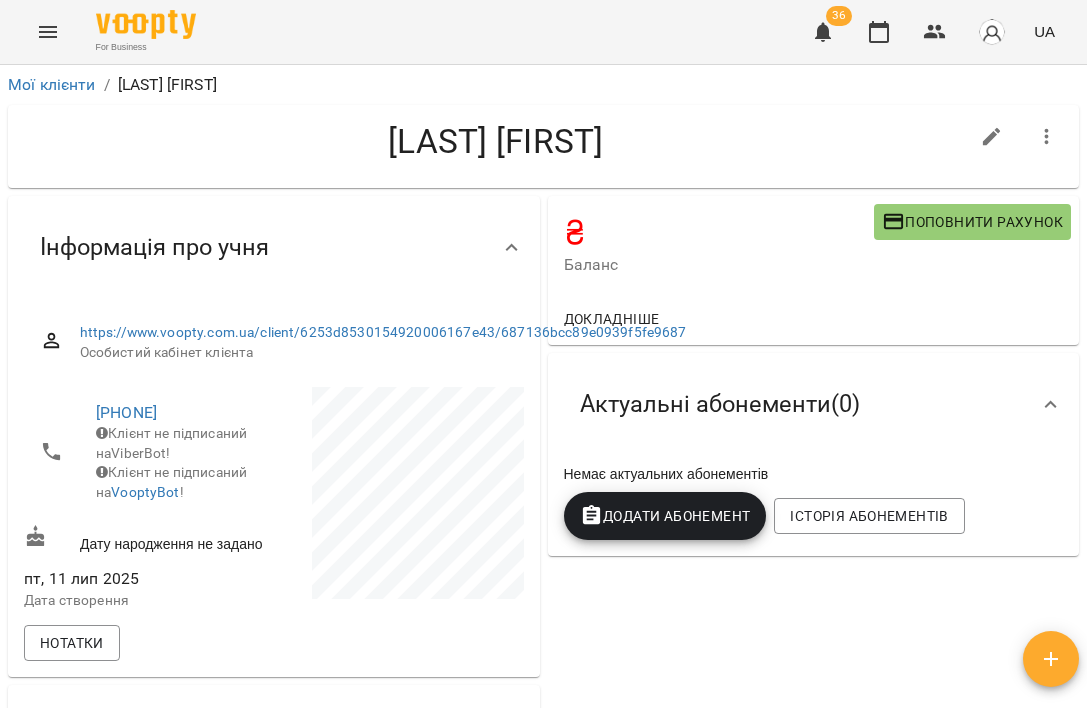 scroll, scrollTop: 0, scrollLeft: 0, axis: both 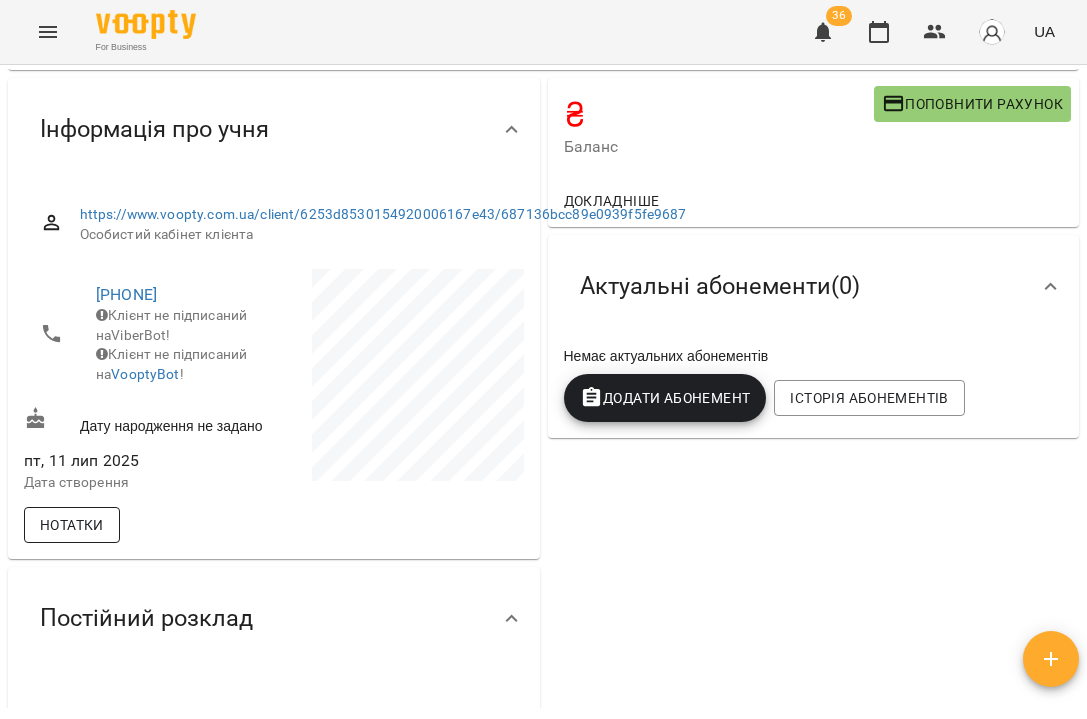 click on "Нотатки" at bounding box center (72, 525) 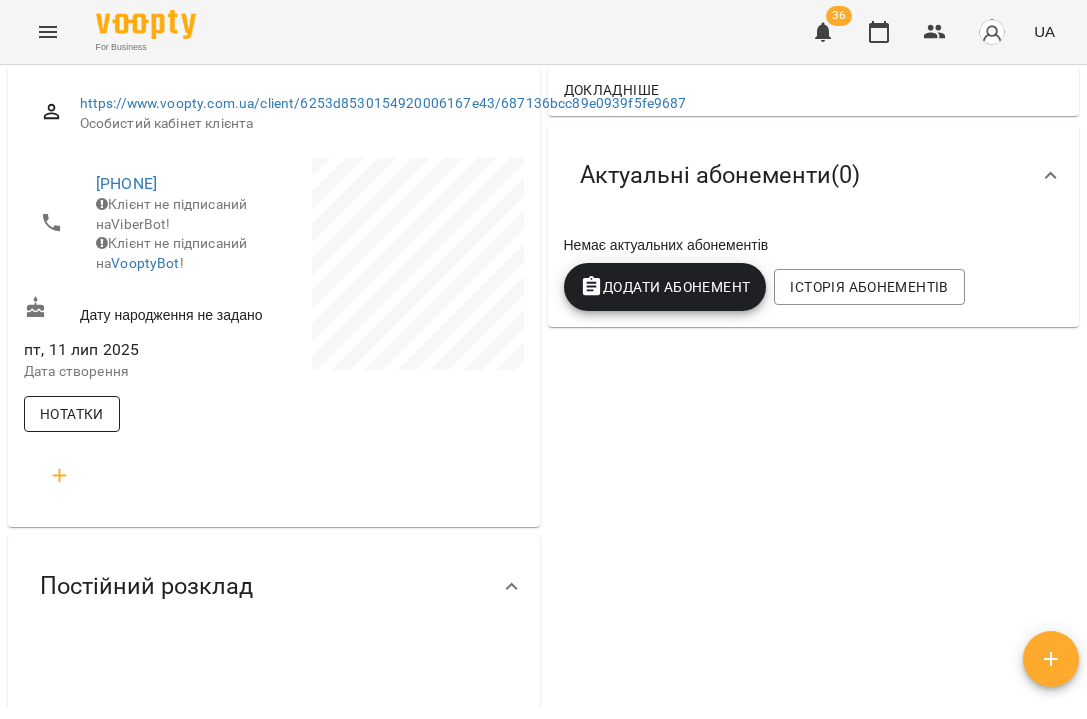 scroll, scrollTop: 230, scrollLeft: 0, axis: vertical 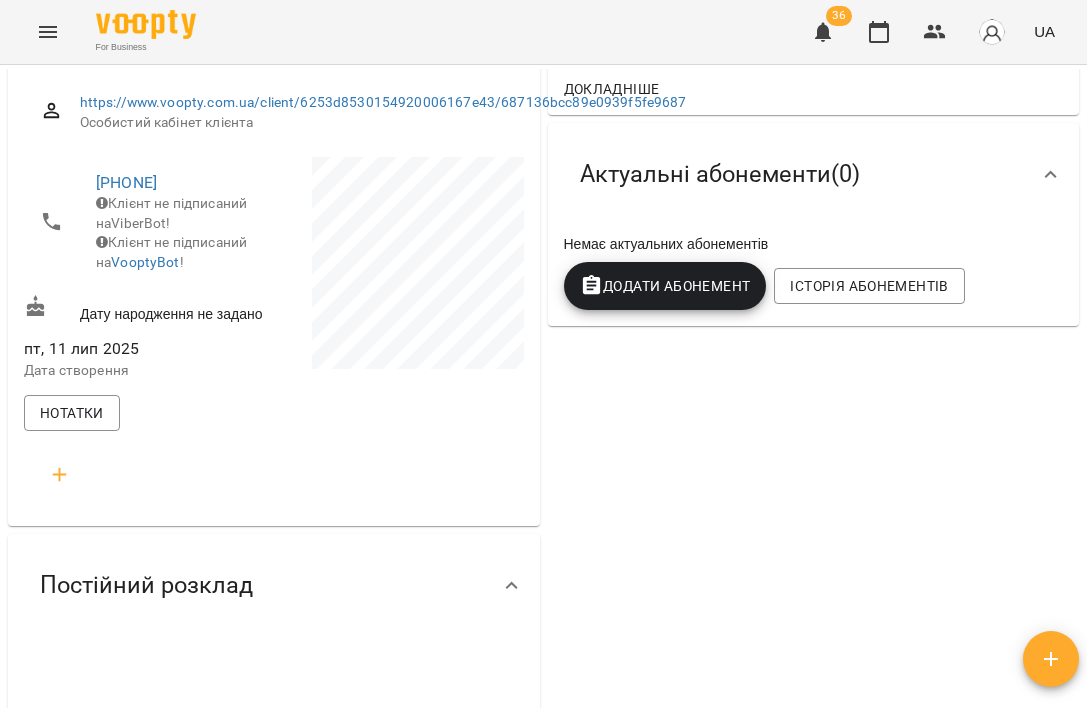 click 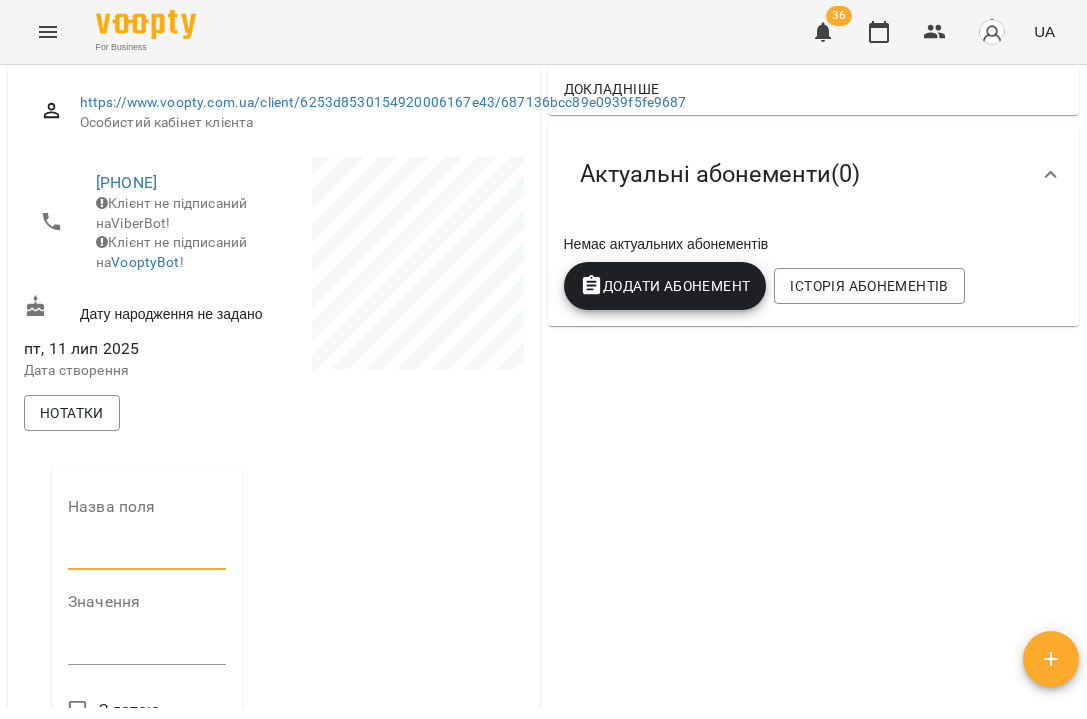 click at bounding box center (147, 554) 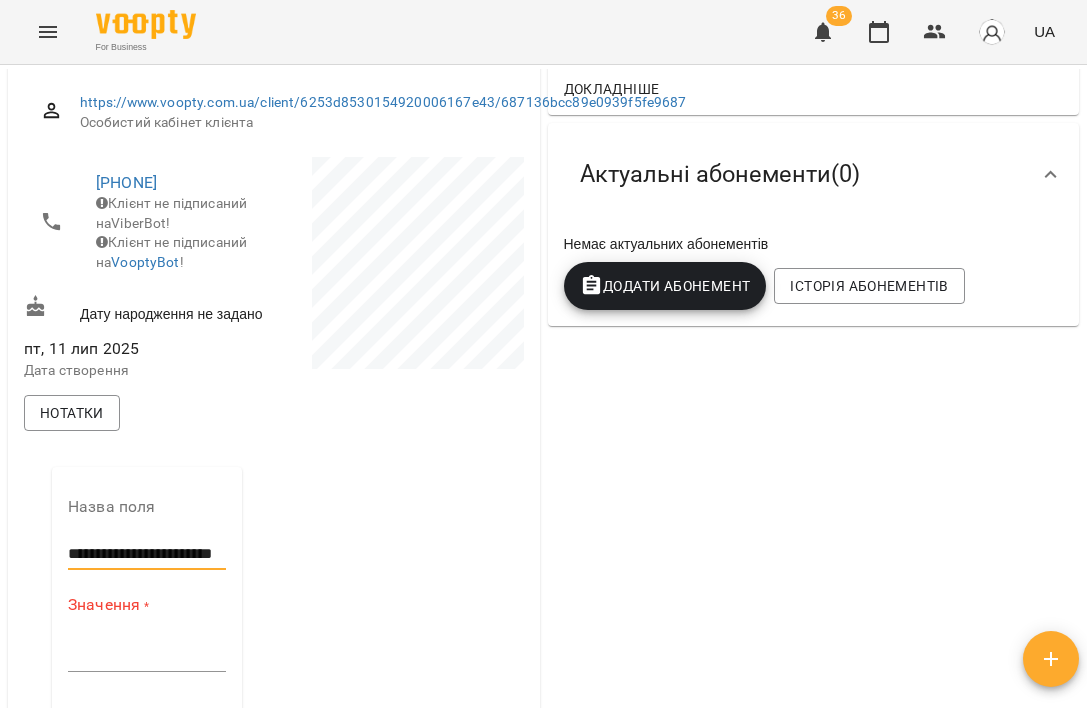 type on "**********" 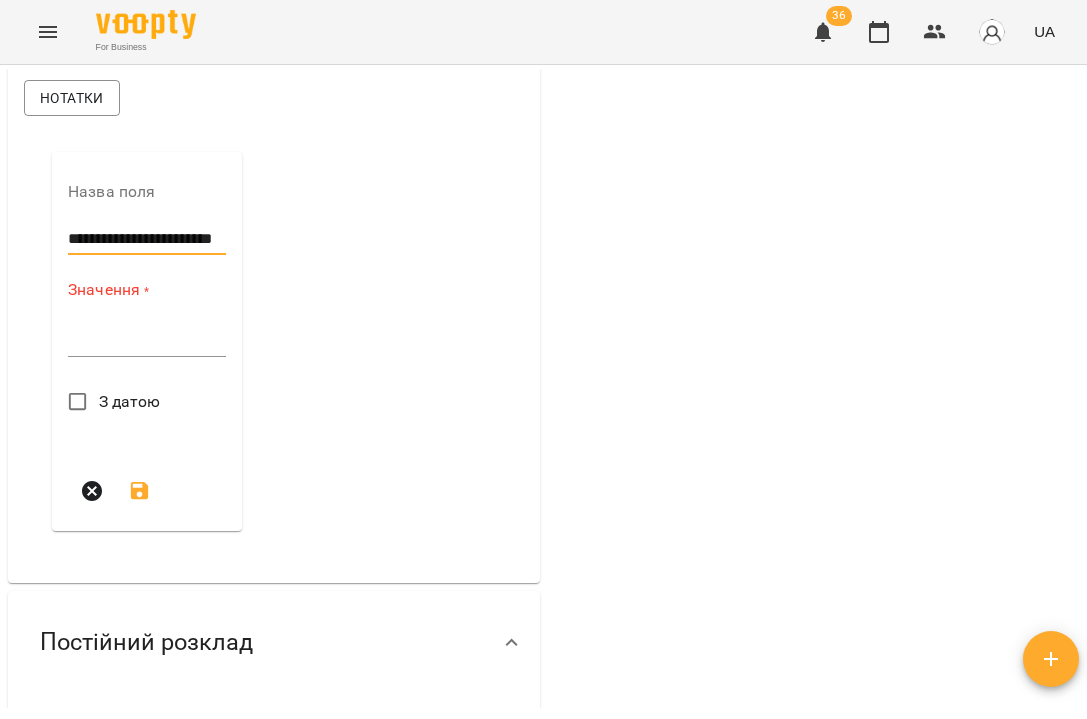 scroll, scrollTop: 551, scrollLeft: 0, axis: vertical 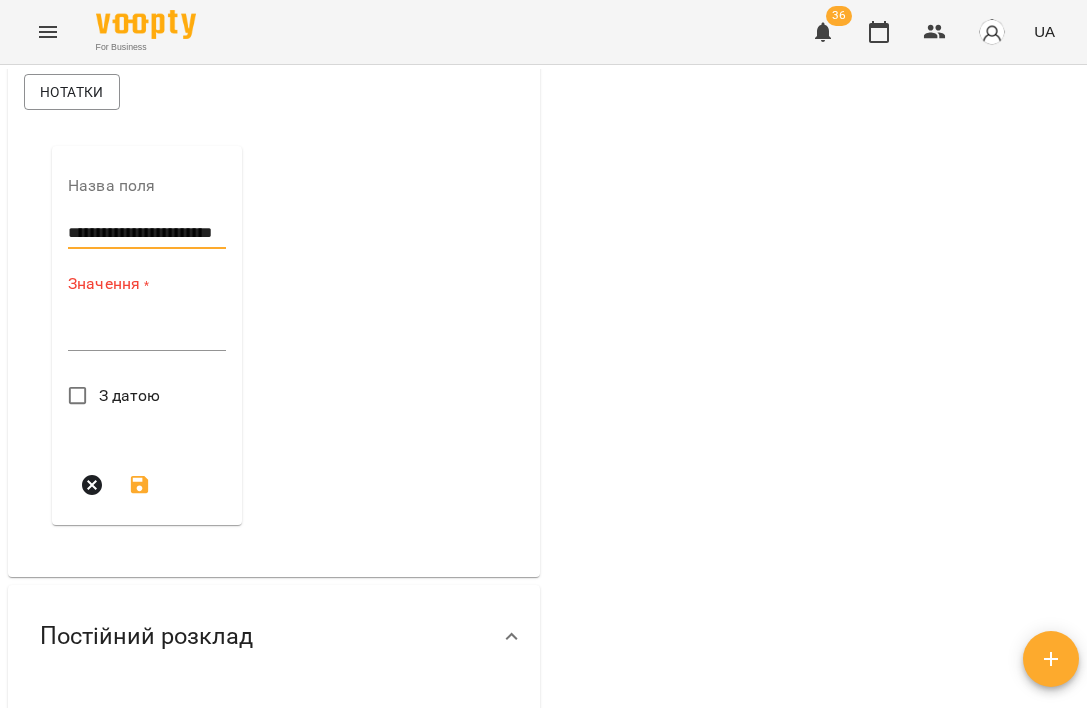 click 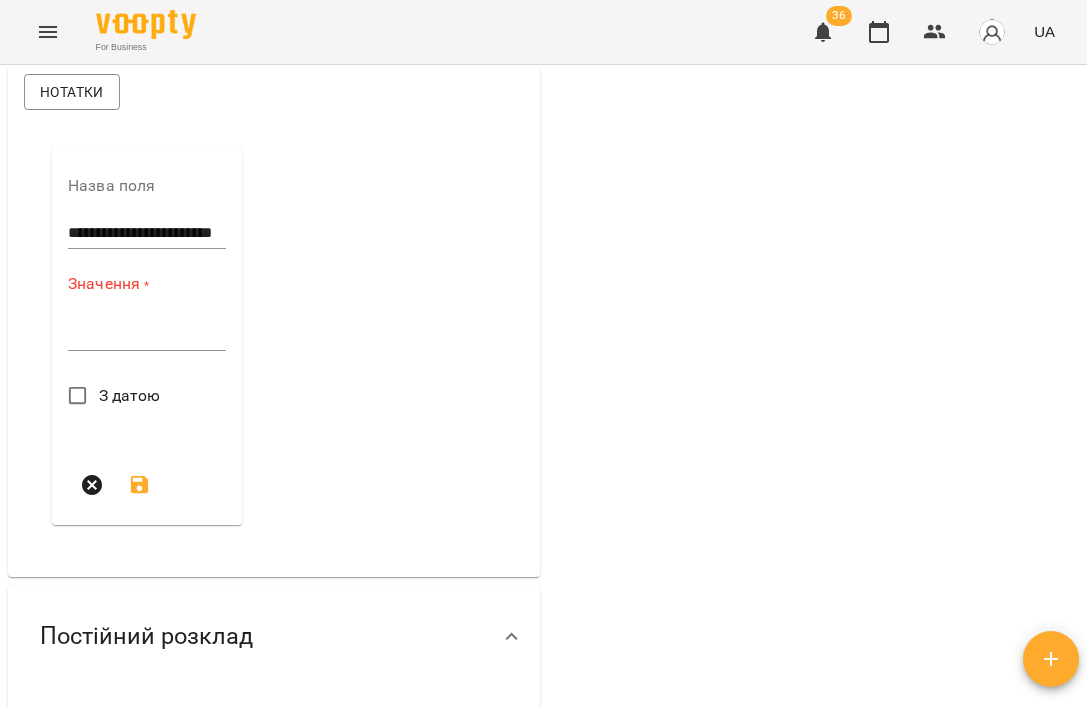 click on "**********" at bounding box center [274, 158] 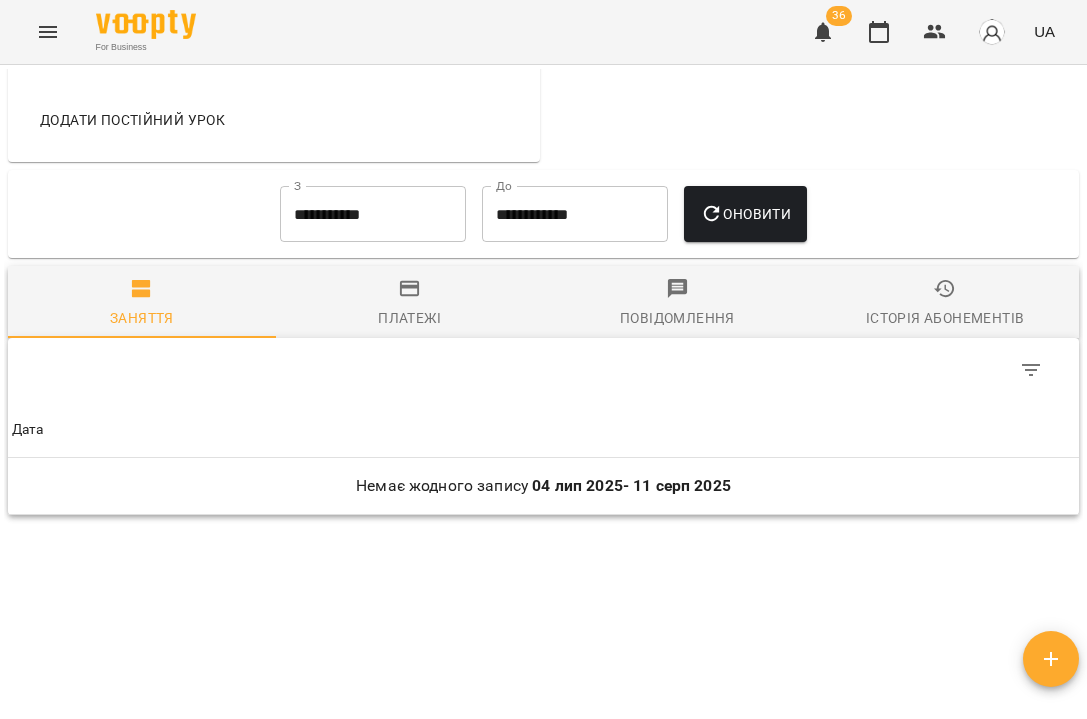 scroll, scrollTop: 1195, scrollLeft: 0, axis: vertical 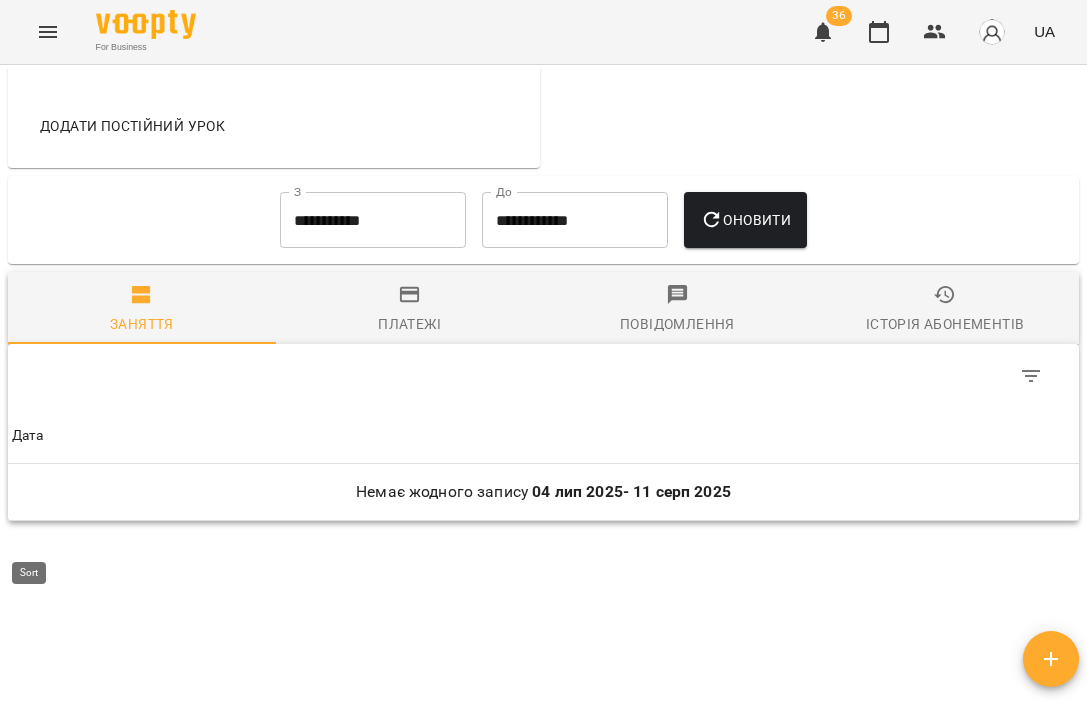 click on "Дата" at bounding box center [28, 436] 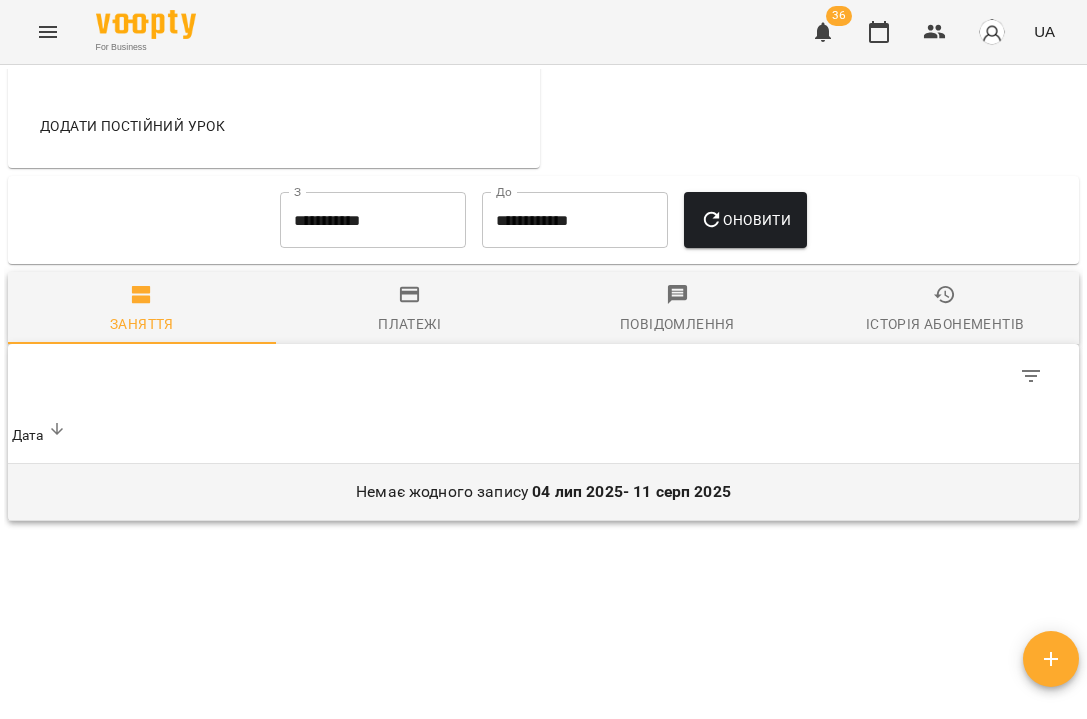 click on "Немає жодного запису   04 лип 2025  -   11 серп 2025" at bounding box center [543, 492] 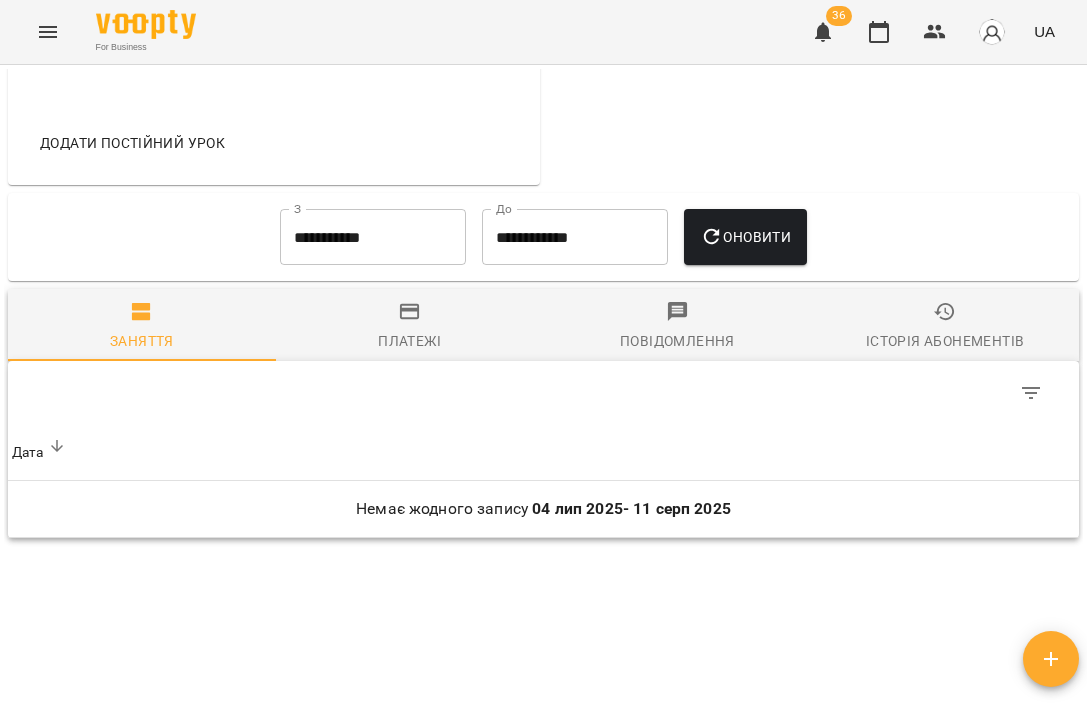 scroll, scrollTop: 1186, scrollLeft: 0, axis: vertical 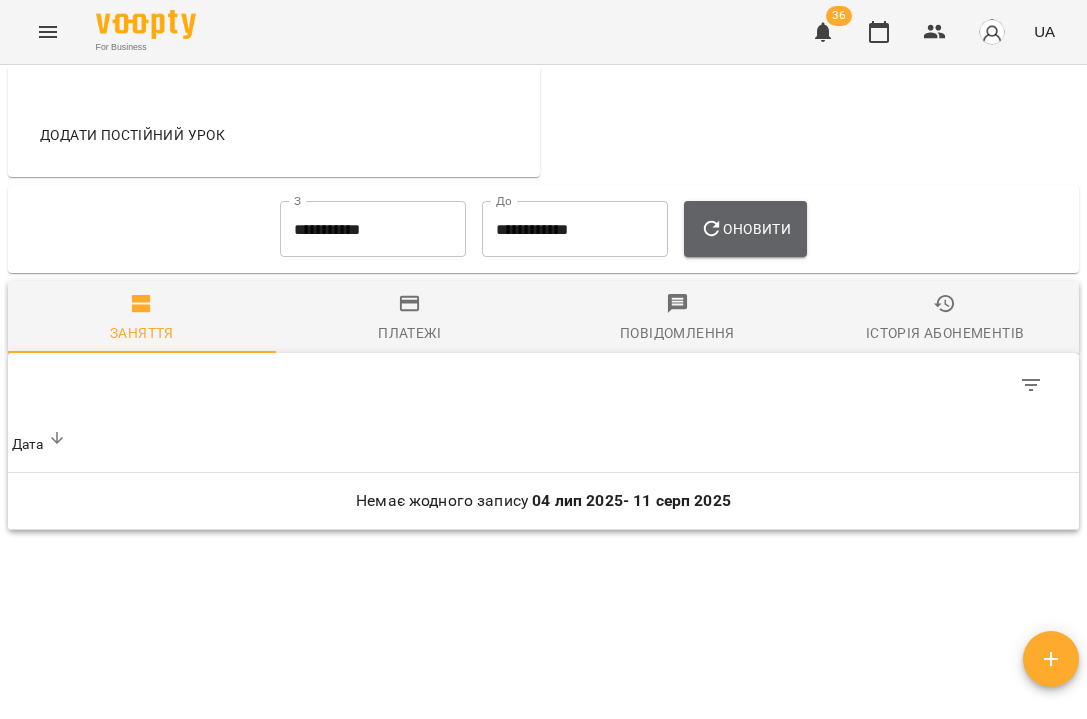 click on "Оновити" at bounding box center (745, 229) 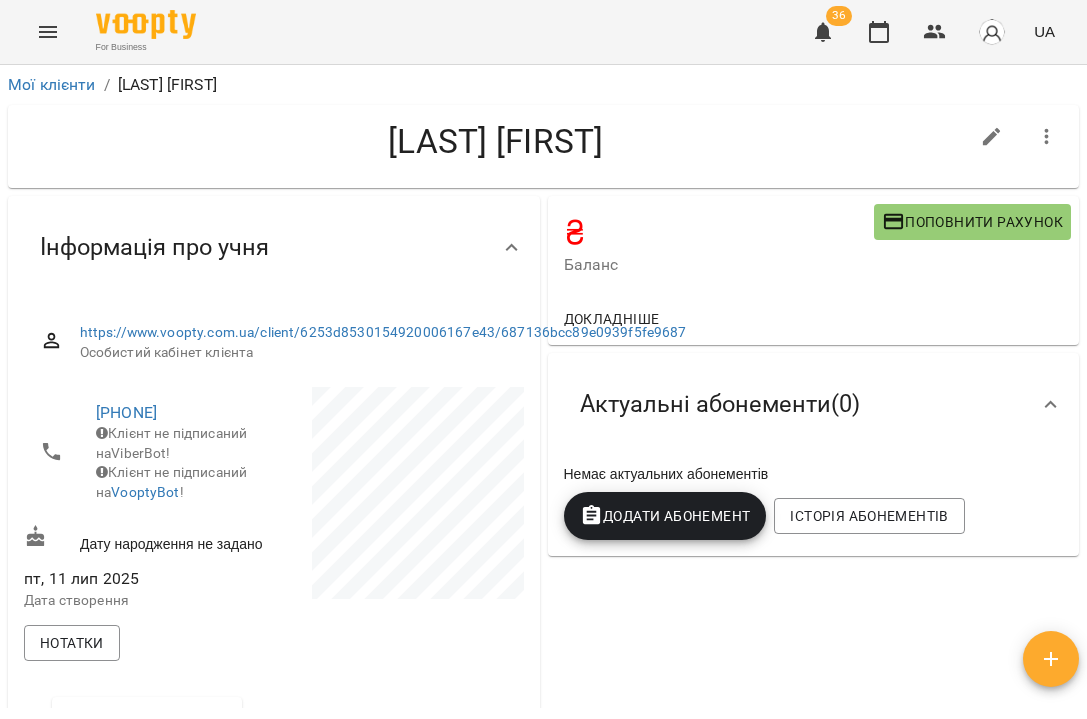 scroll, scrollTop: 0, scrollLeft: 0, axis: both 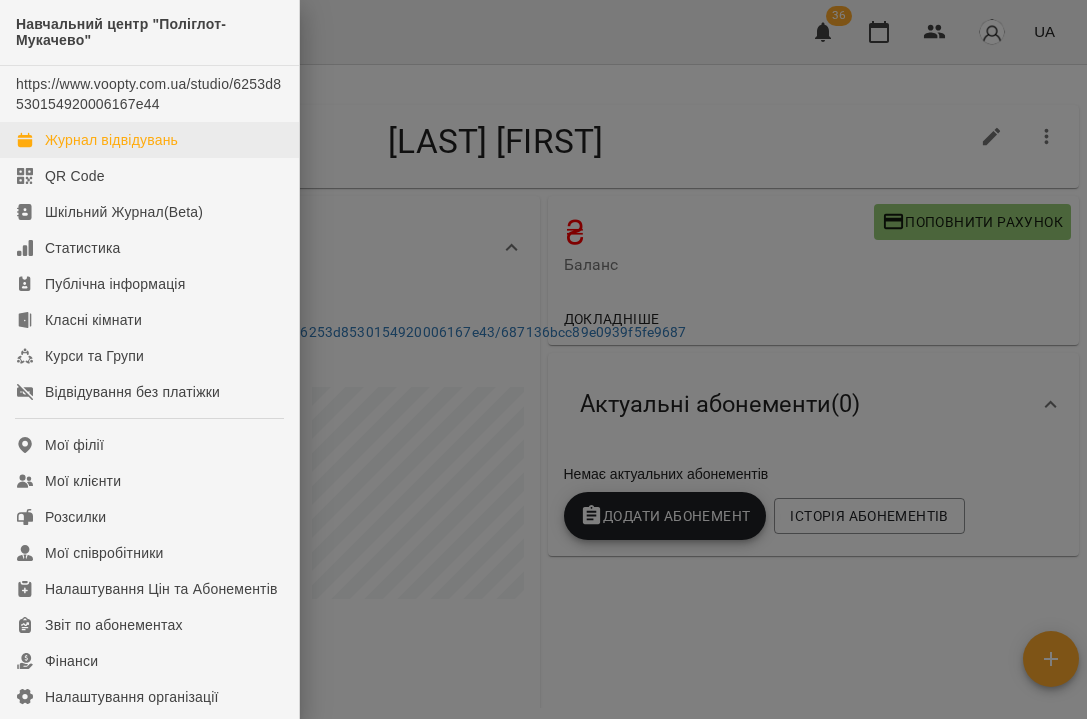 click on "Журнал відвідувань" at bounding box center [111, 140] 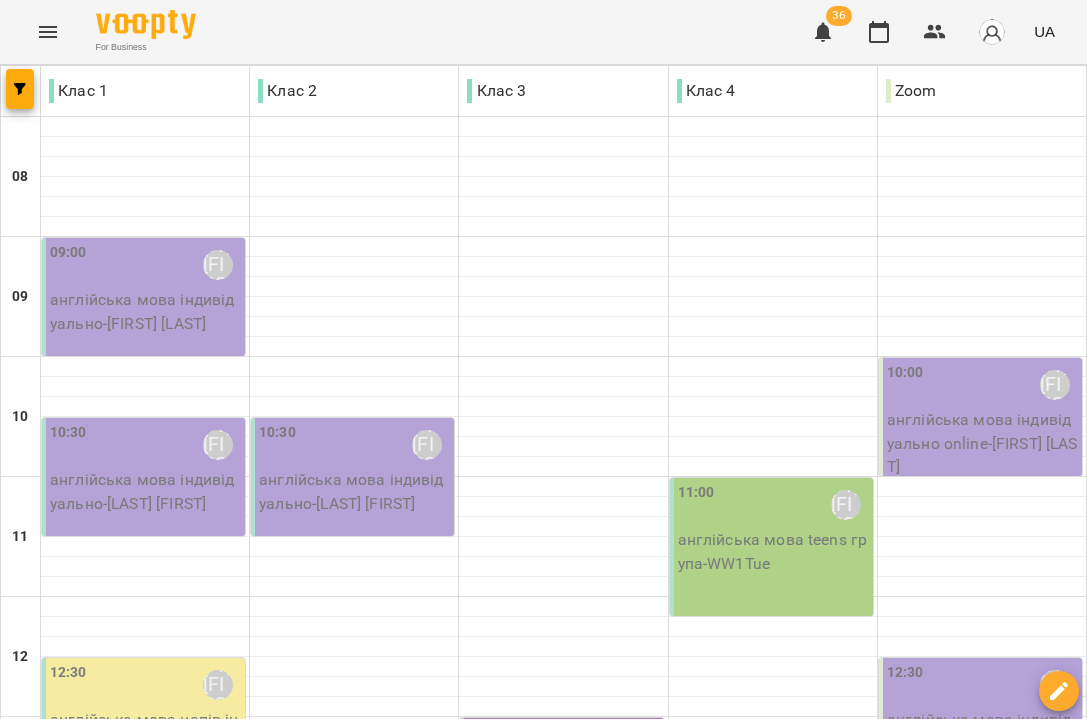 scroll, scrollTop: 846, scrollLeft: 0, axis: vertical 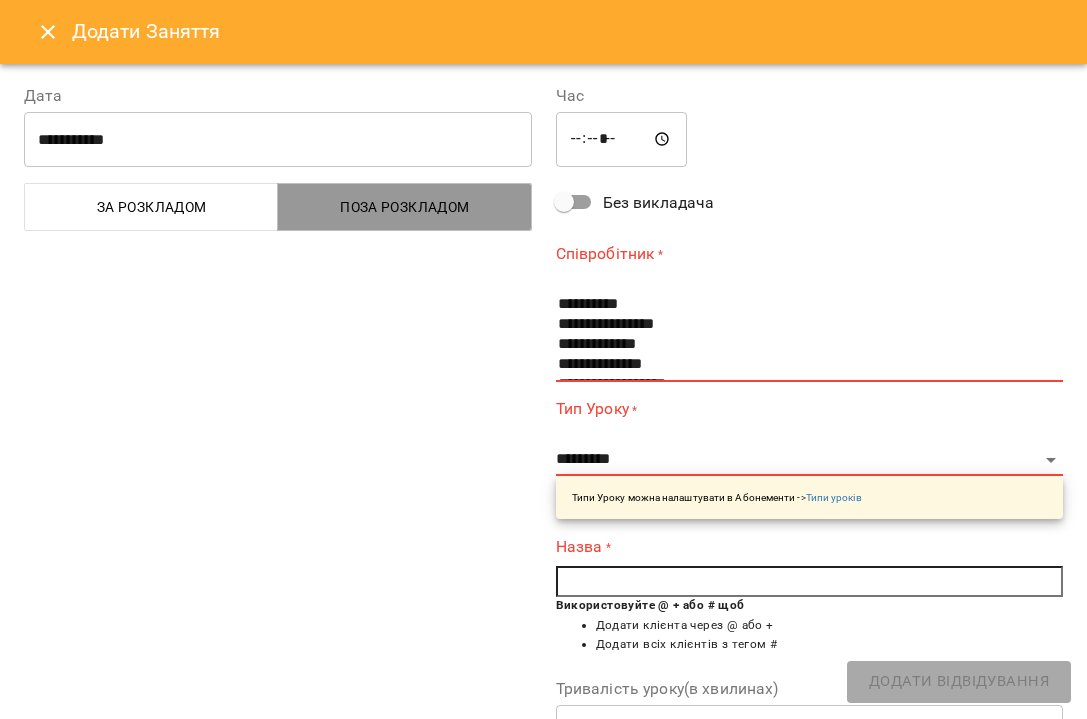 click on "Поза розкладом" at bounding box center (404, 207) 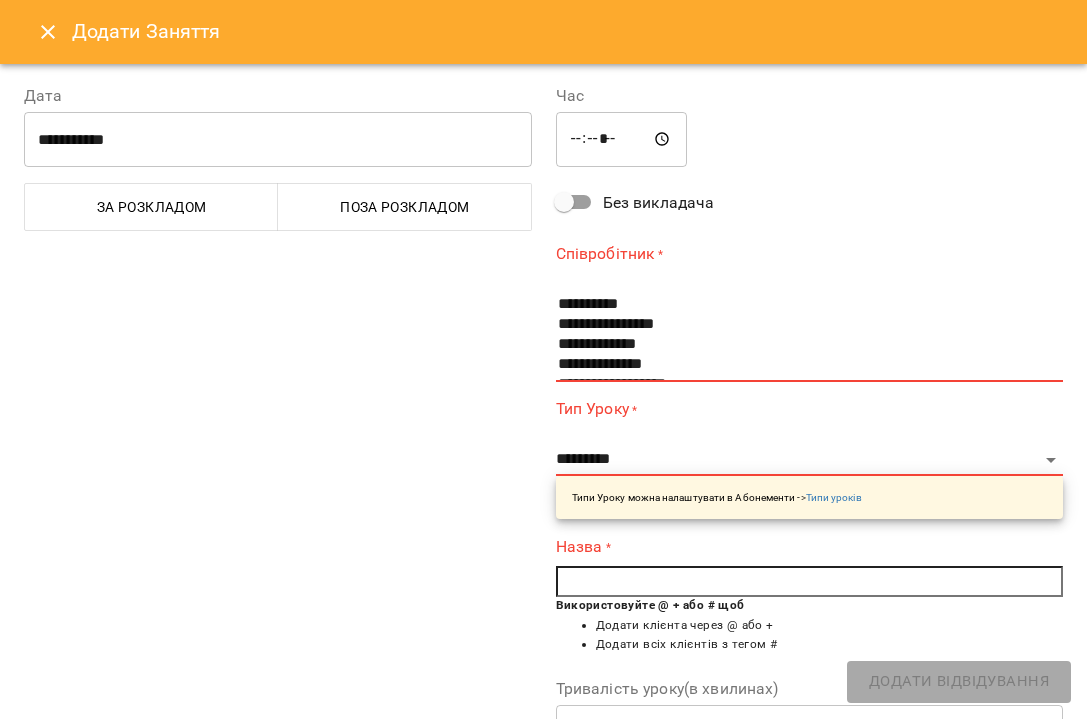 scroll, scrollTop: 13, scrollLeft: 0, axis: vertical 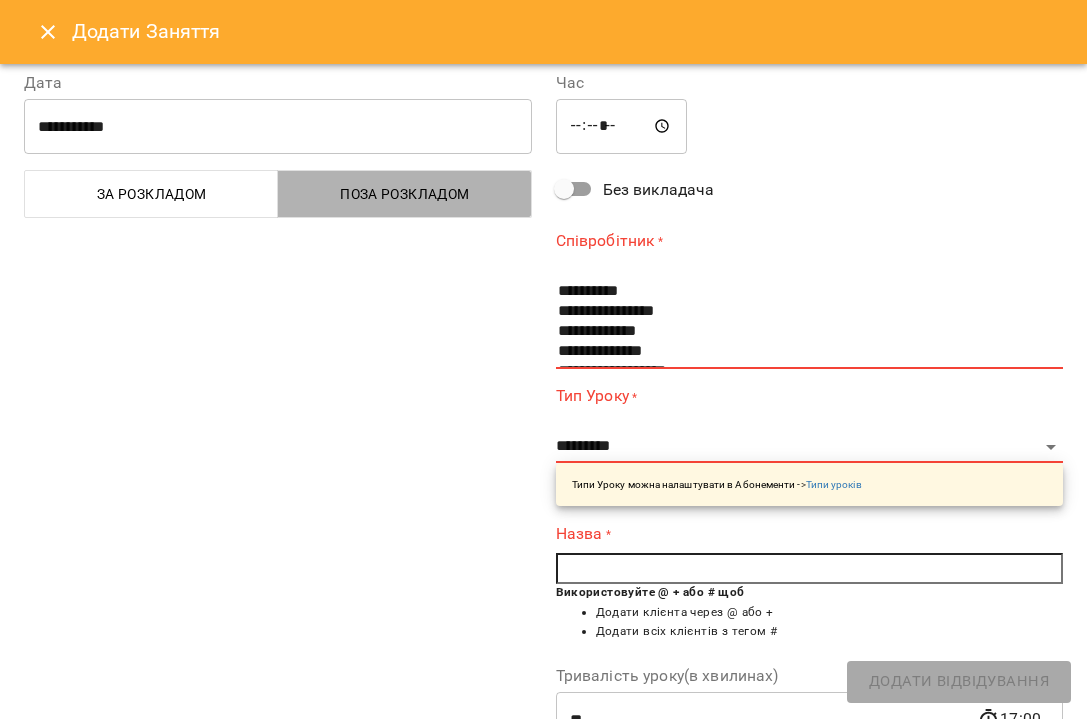 click on "Поза розкладом" at bounding box center [404, 194] 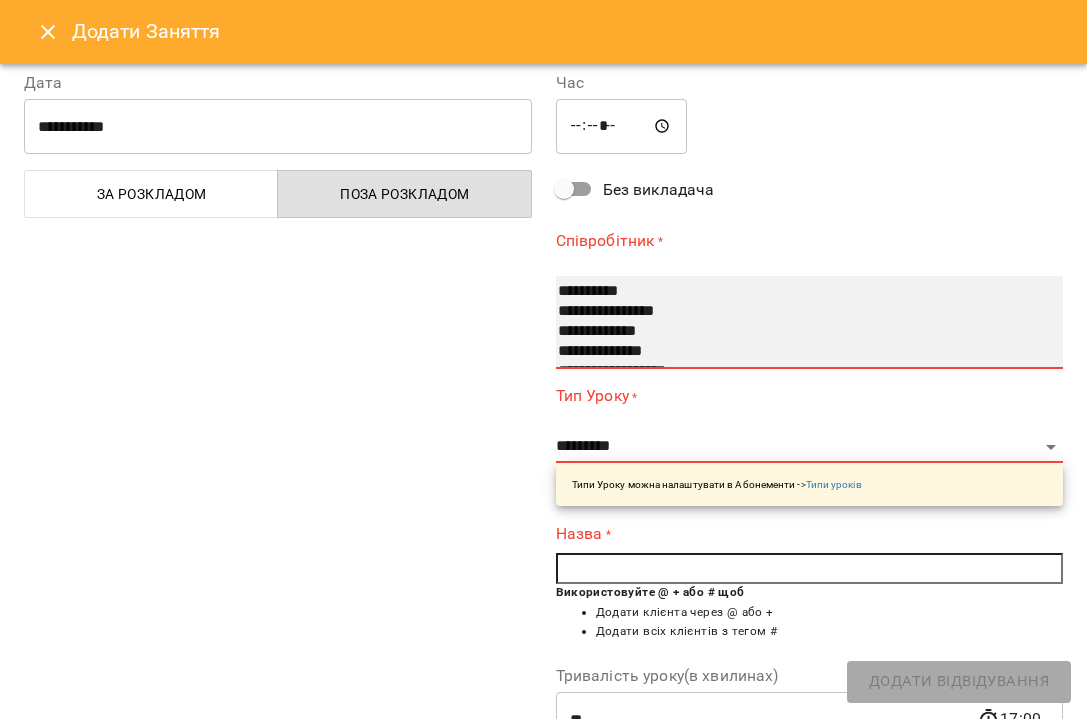 click on "**********" at bounding box center [798, 312] 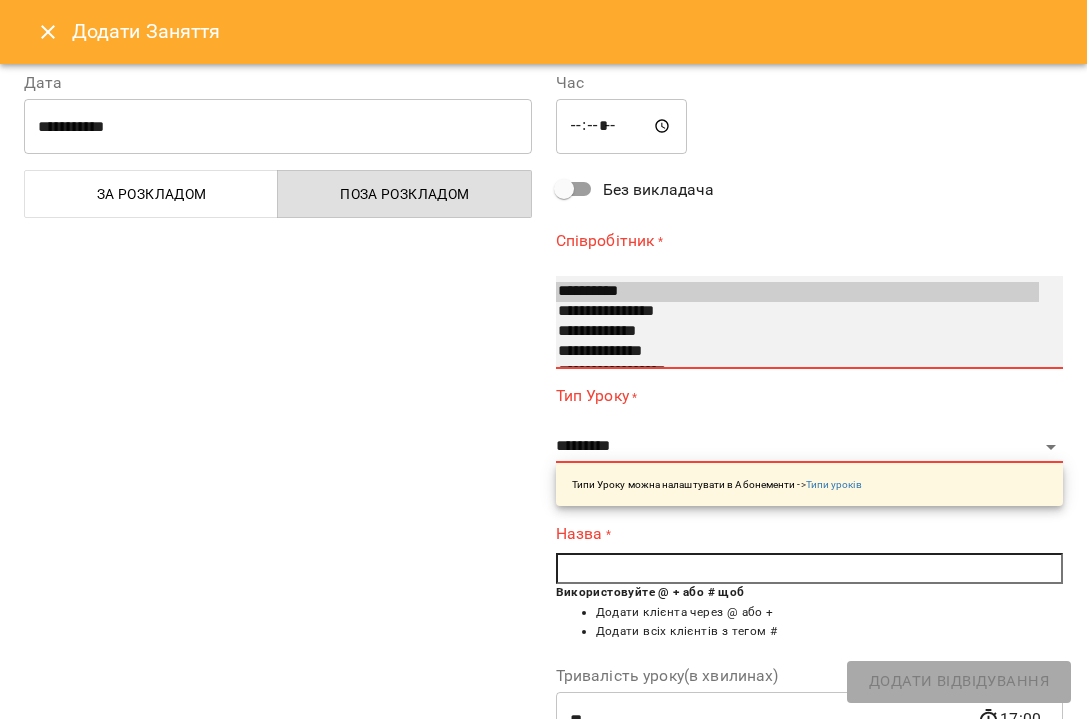 select on "**********" 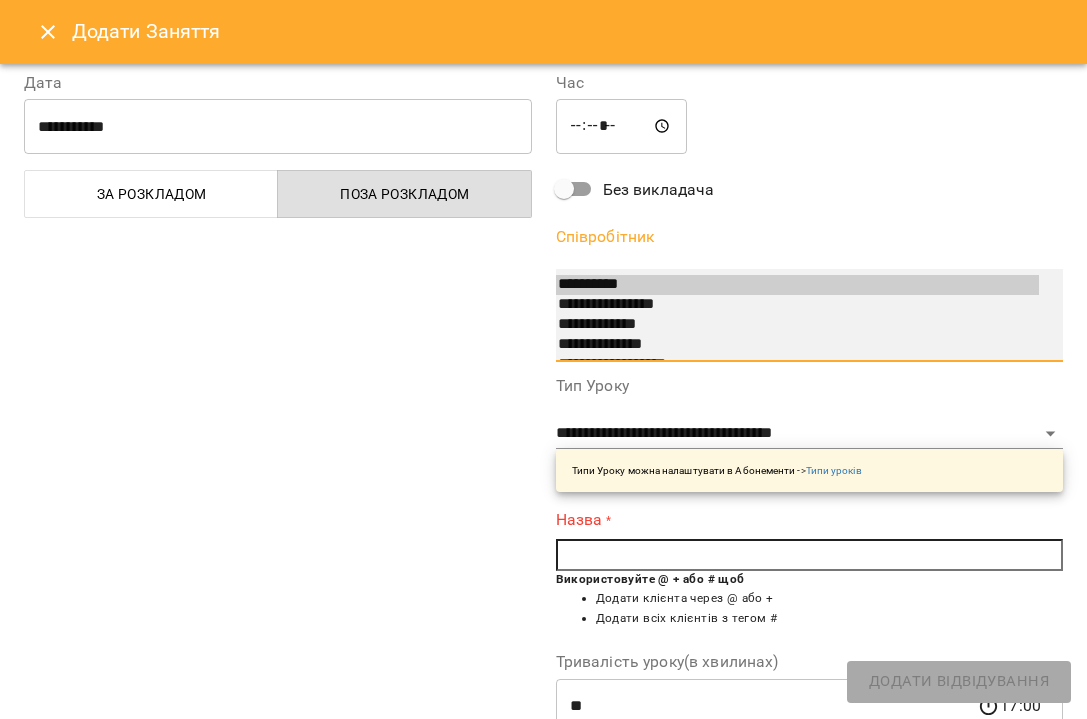 click on "**********" at bounding box center [798, 305] 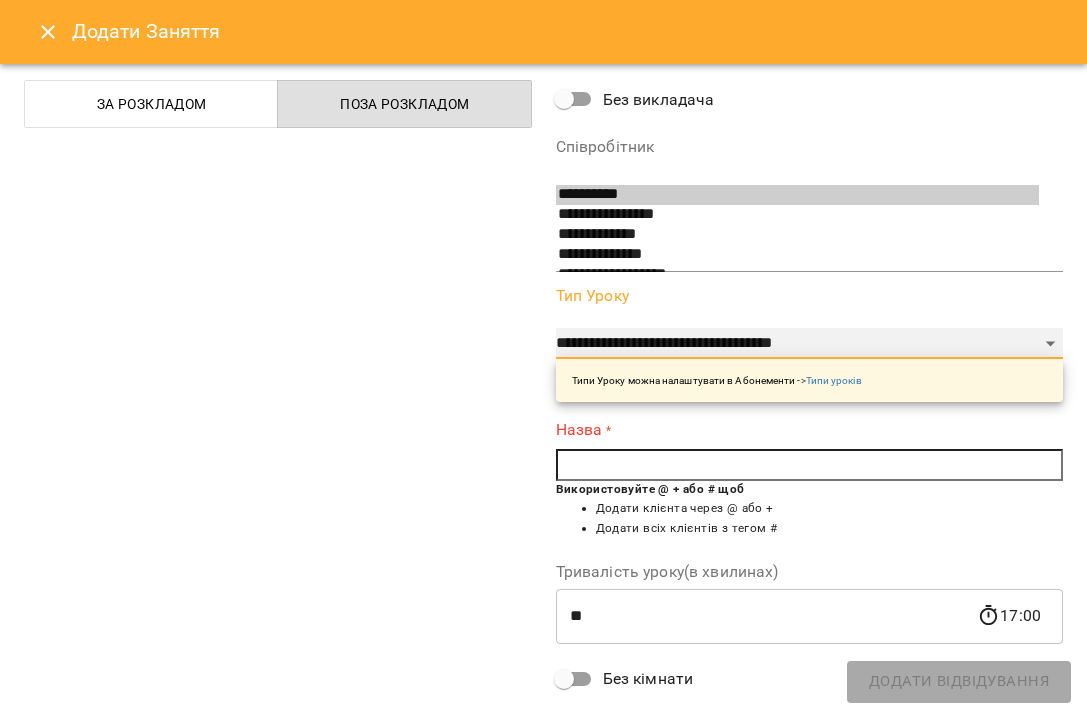 scroll, scrollTop: 107, scrollLeft: 0, axis: vertical 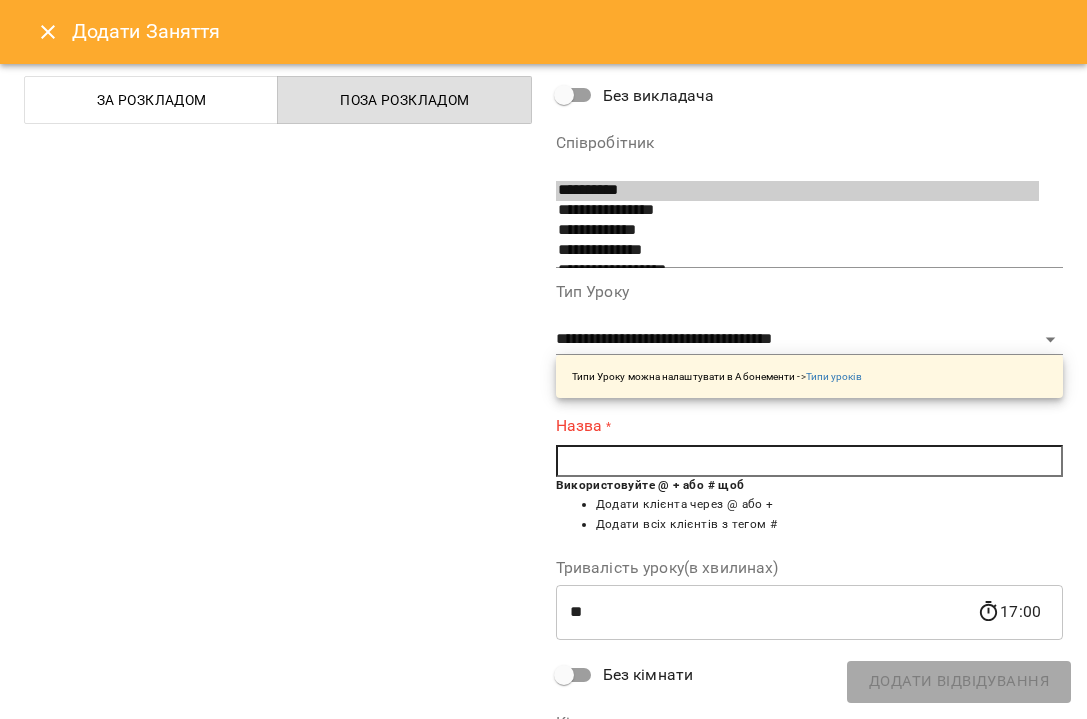 click at bounding box center (810, 461) 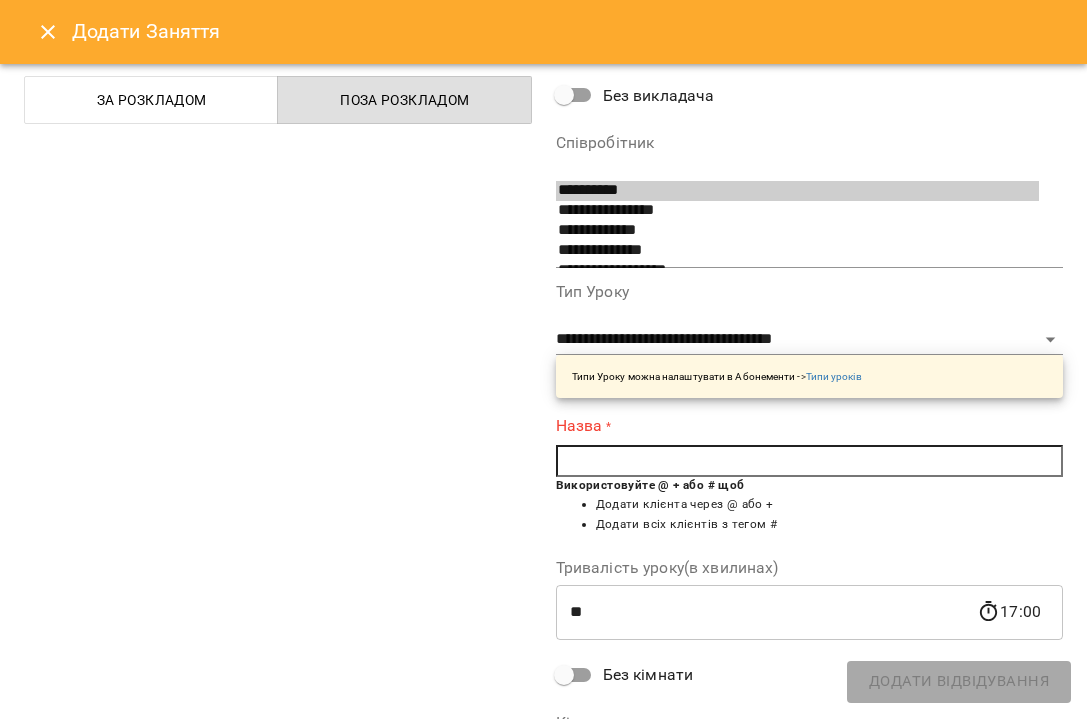 type on "*" 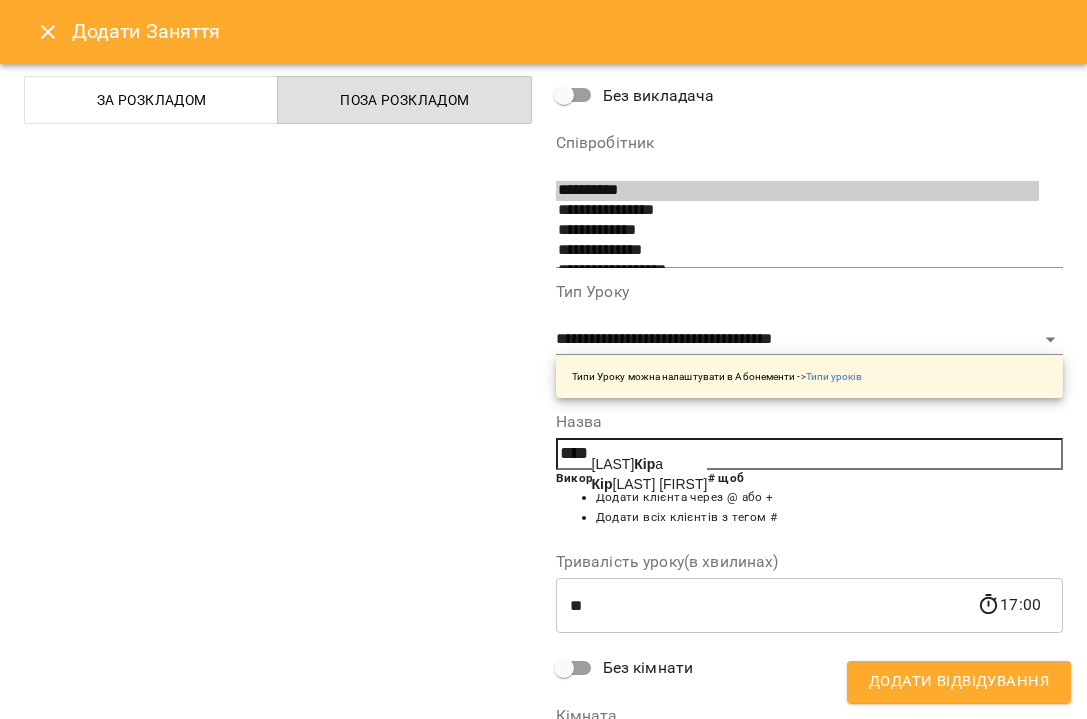 click on "Кір еєва Олександра" at bounding box center (650, 484) 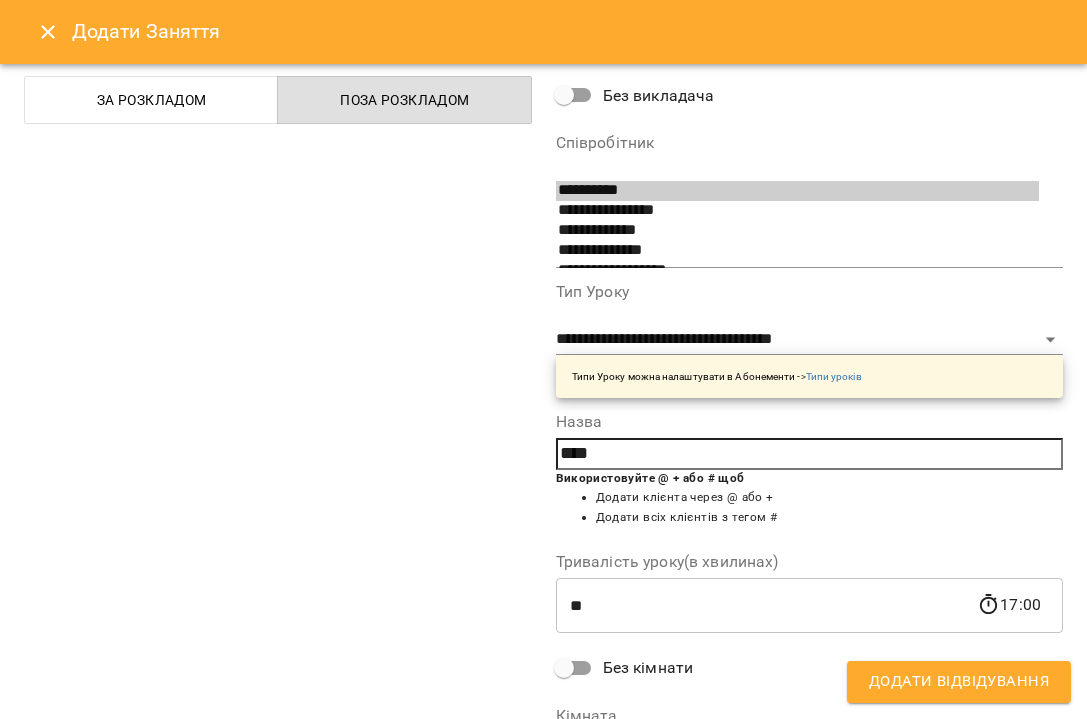 type on "**********" 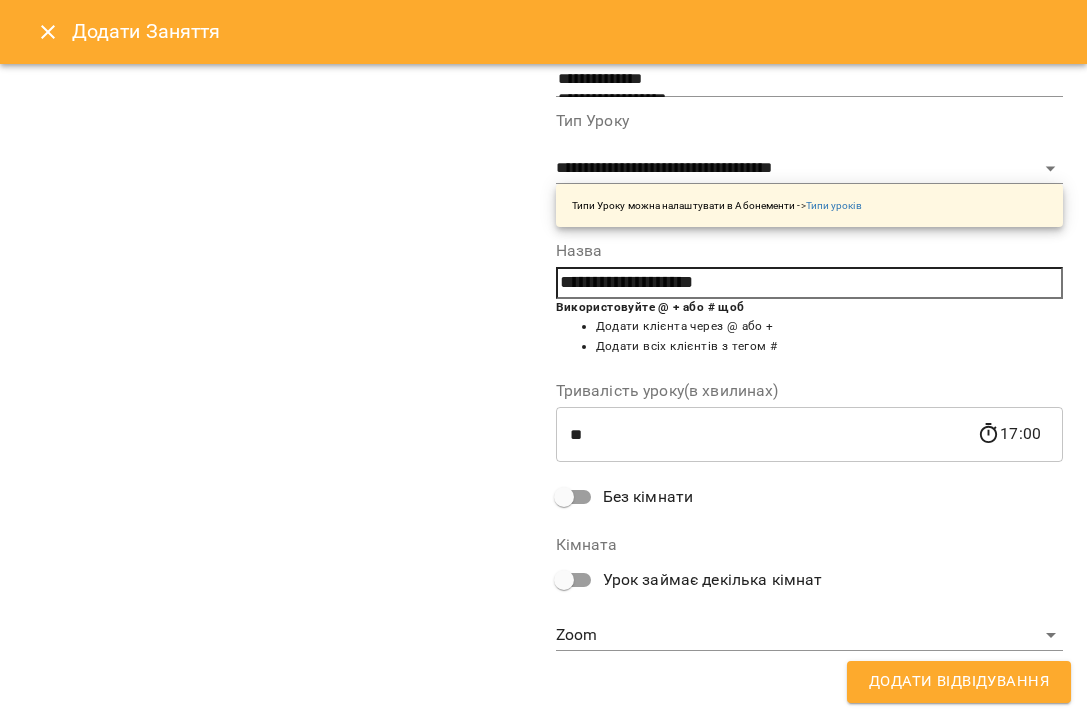scroll, scrollTop: 292, scrollLeft: 0, axis: vertical 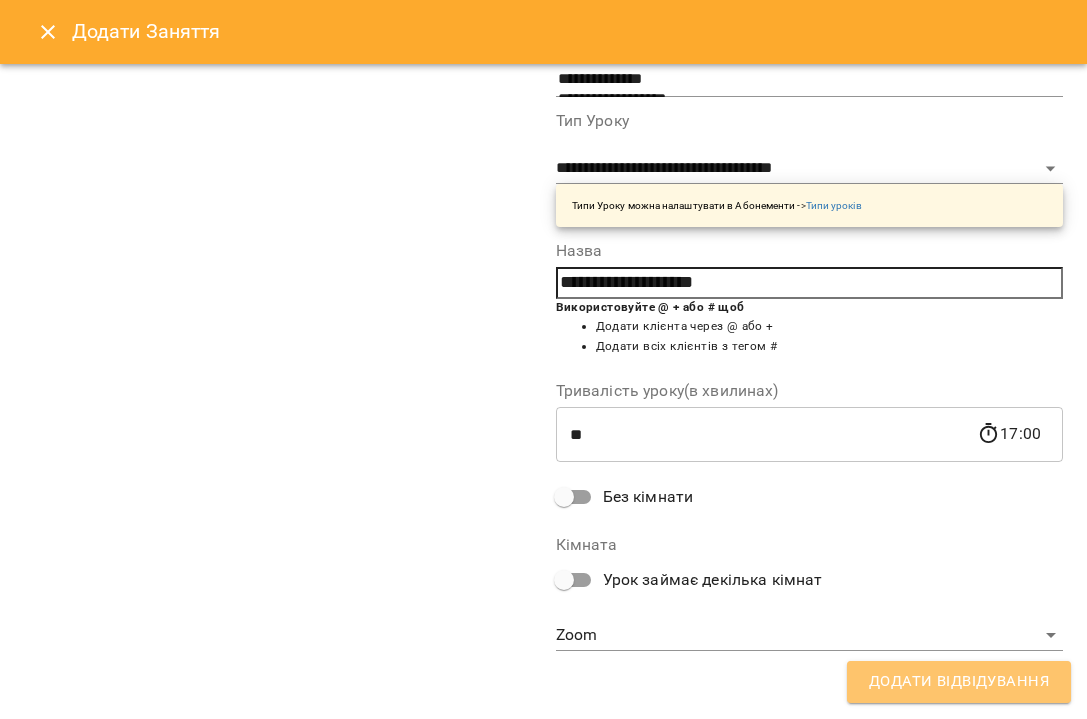 click on "Додати Відвідування" at bounding box center (959, 682) 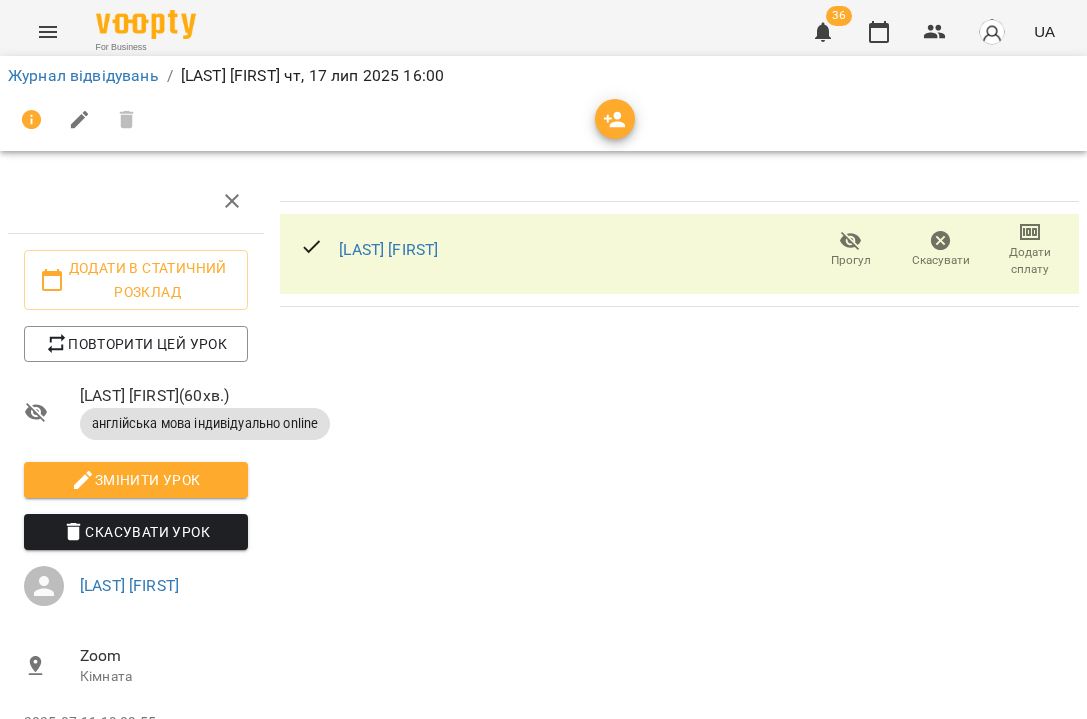 scroll, scrollTop: 135, scrollLeft: 0, axis: vertical 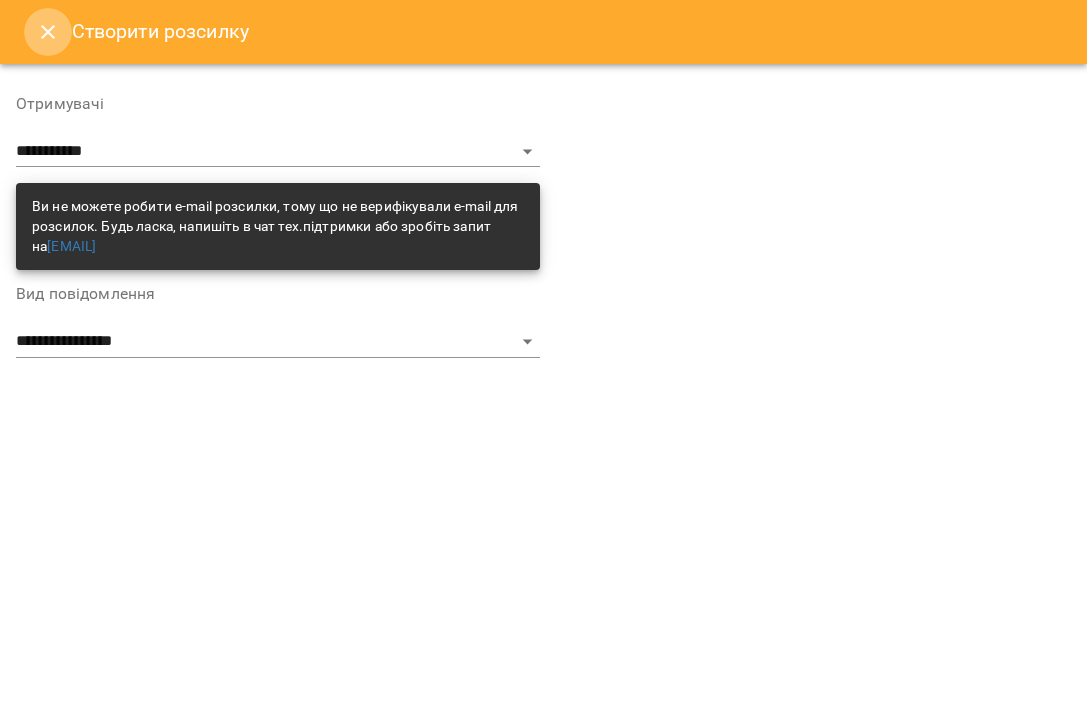 click 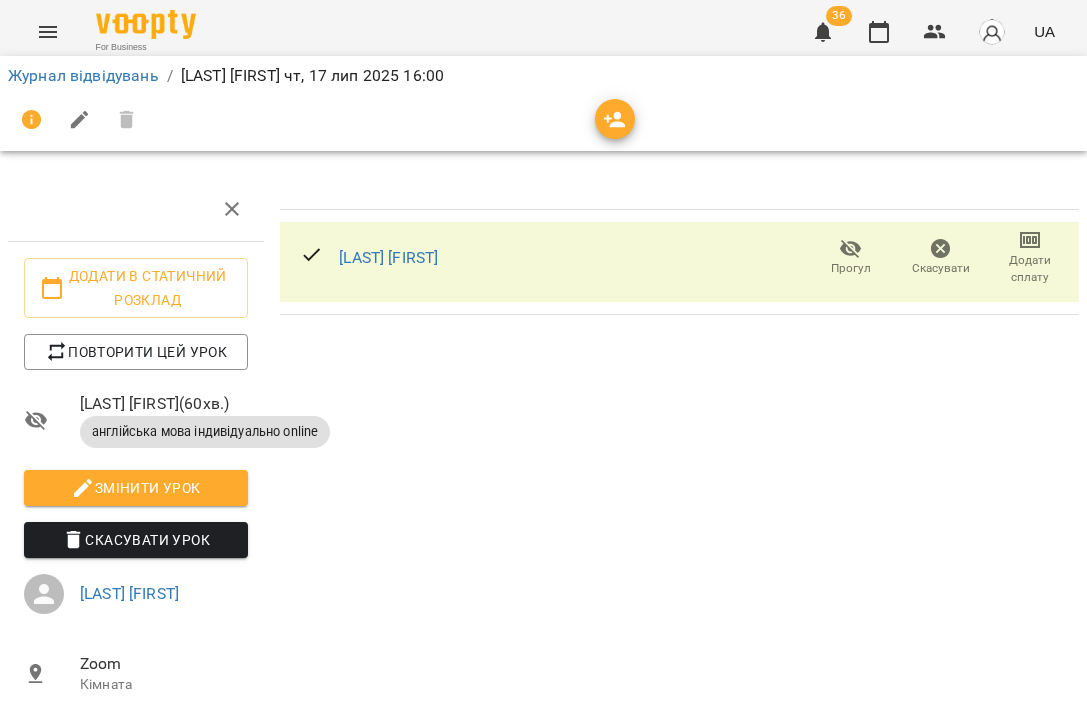 scroll, scrollTop: 0, scrollLeft: 0, axis: both 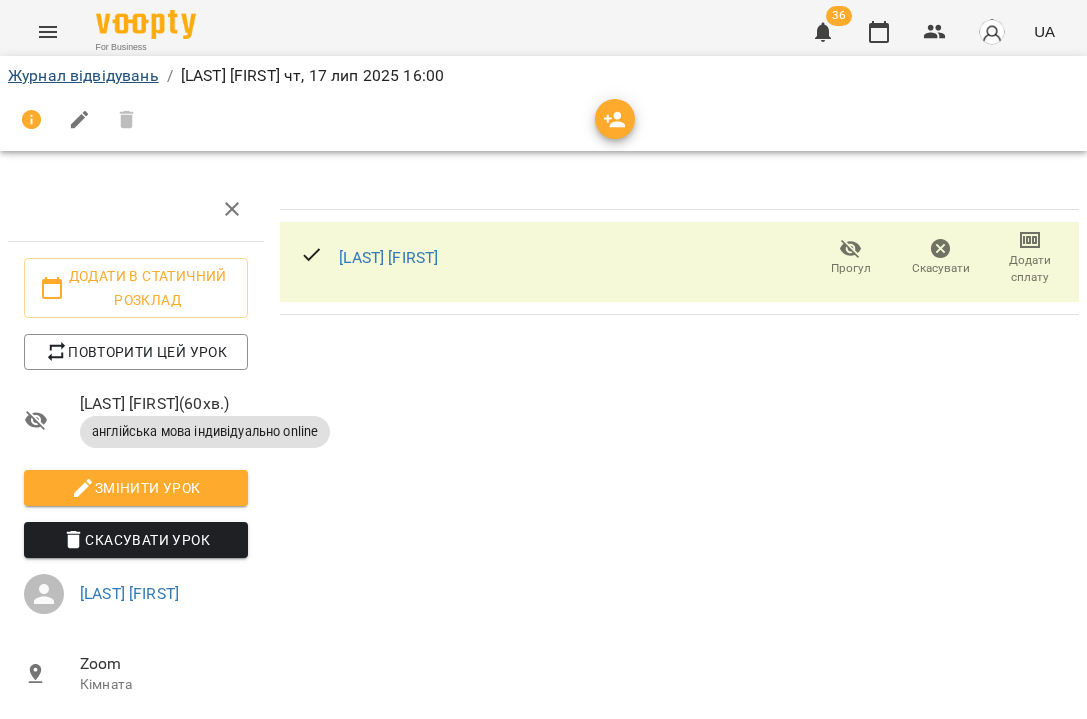 click on "Журнал відвідувань" at bounding box center [83, 75] 